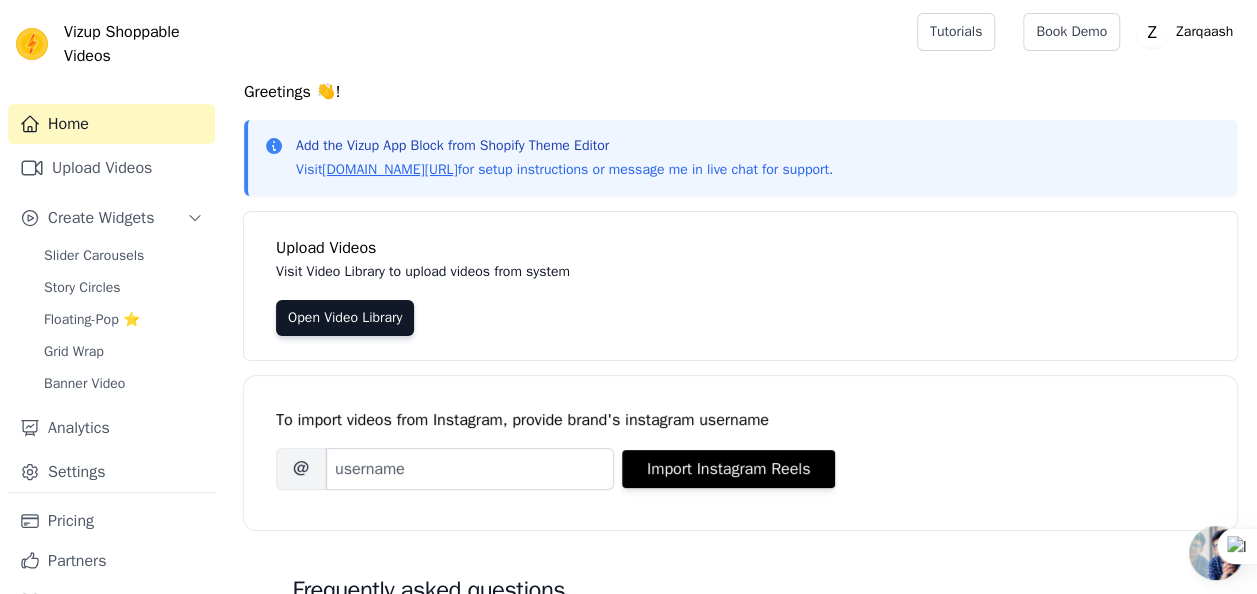 scroll, scrollTop: 91, scrollLeft: 0, axis: vertical 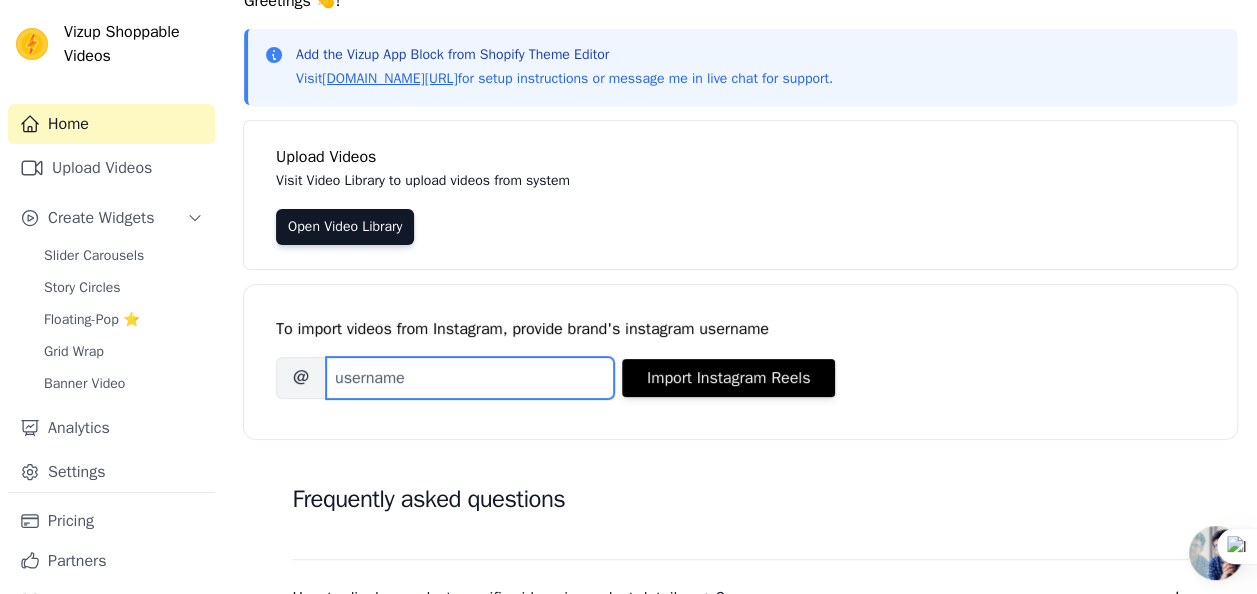 click on "Brand's Instagram Username" at bounding box center [470, 378] 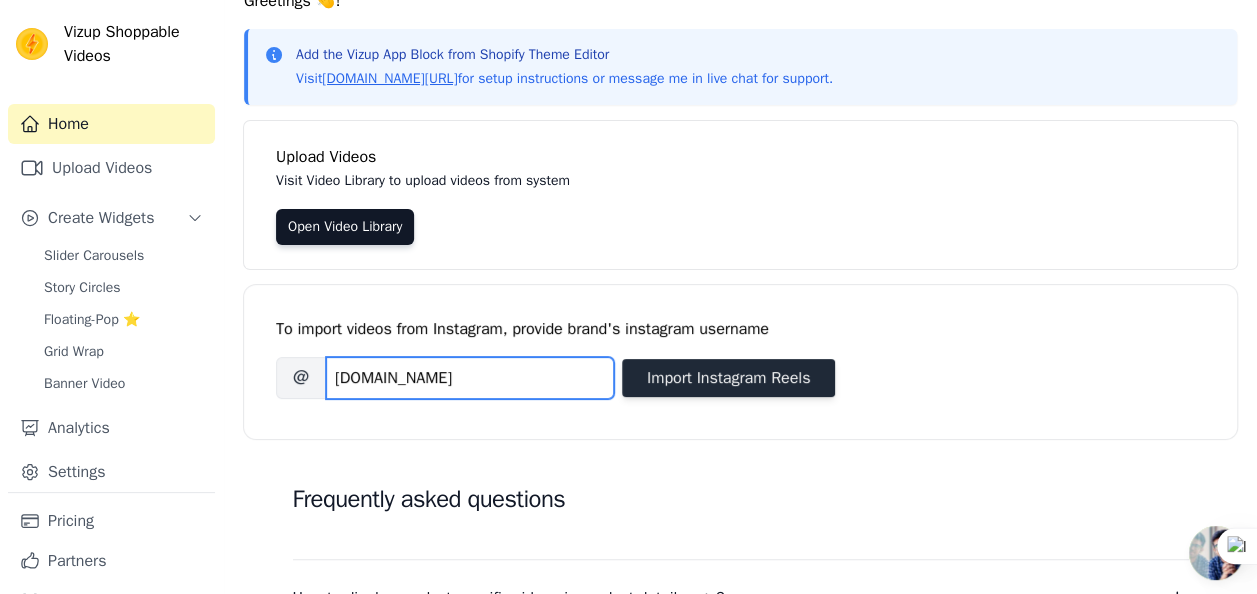 type on "zarqaash.pk" 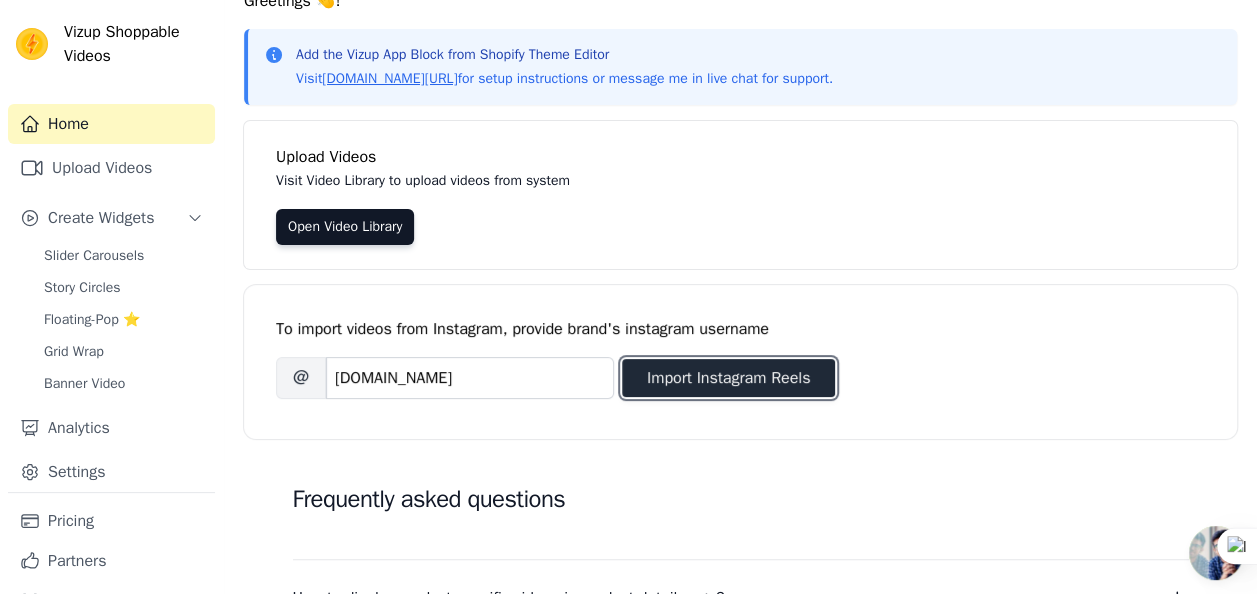 click on "Import Instagram Reels" at bounding box center (728, 378) 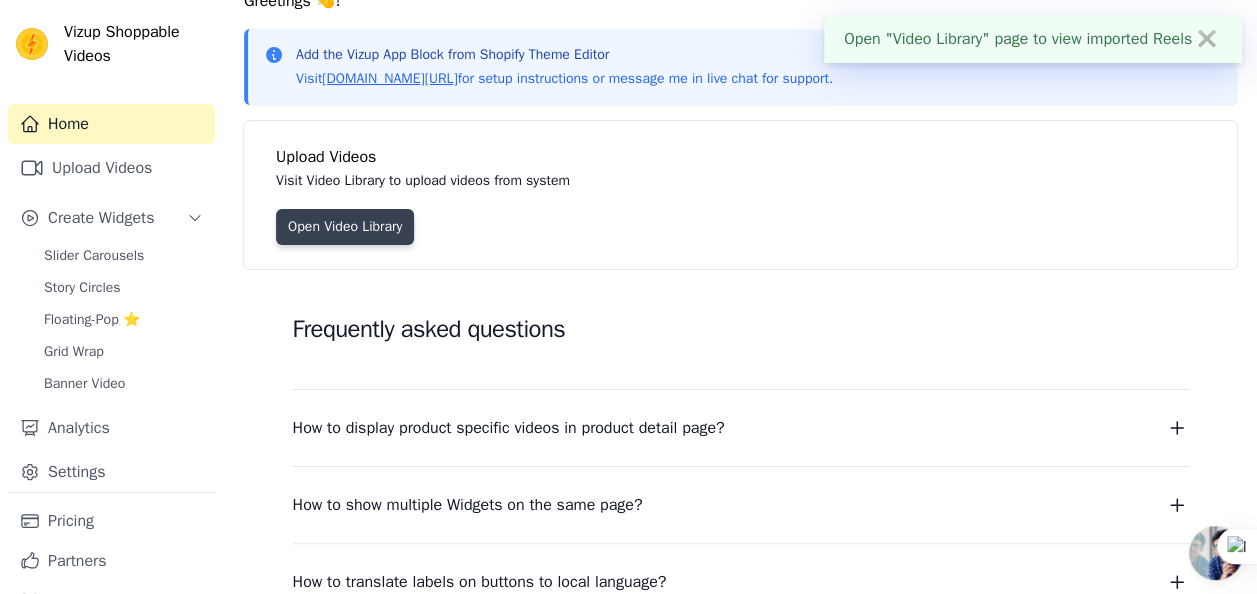 click on "Open Video Library" at bounding box center [345, 227] 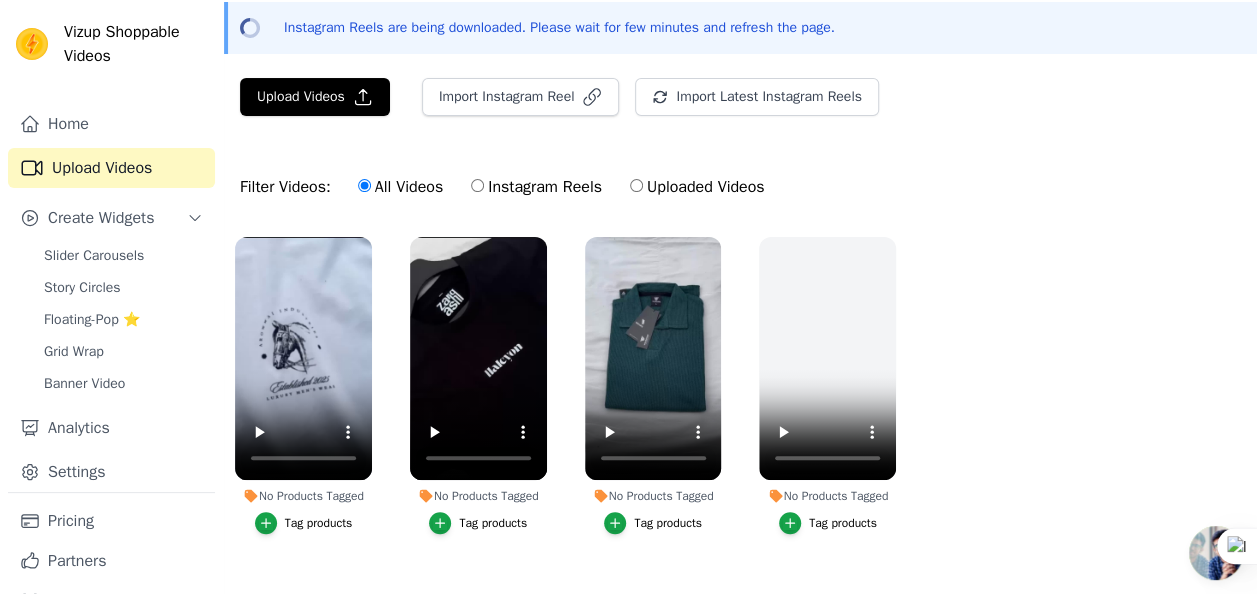 scroll, scrollTop: 126, scrollLeft: 0, axis: vertical 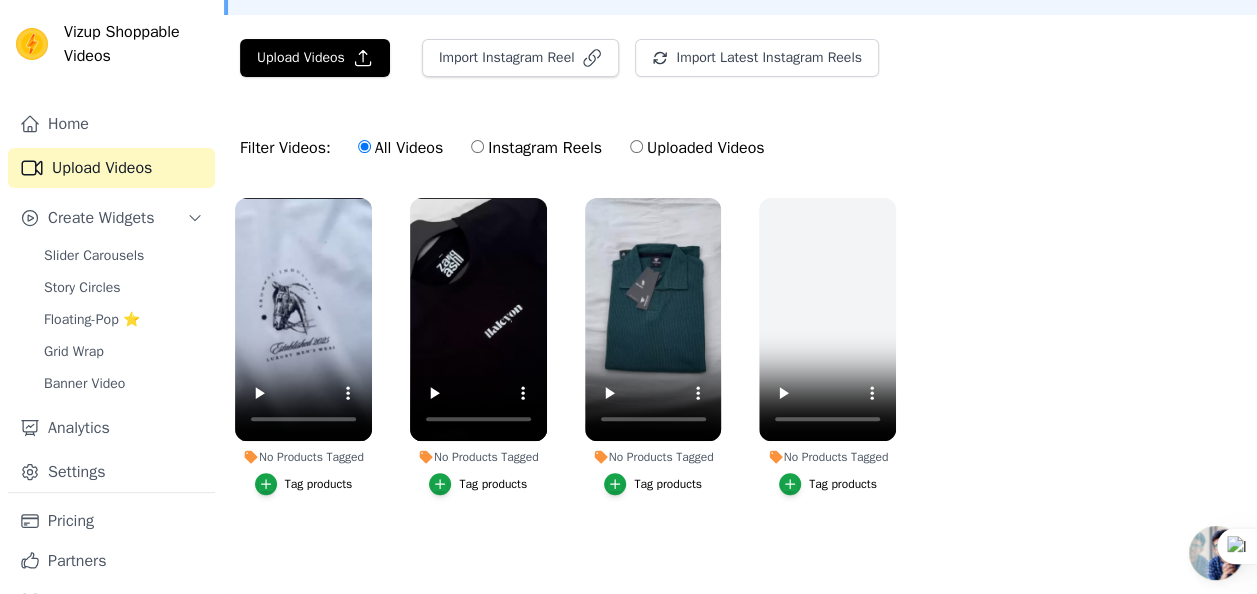 click on "Uploaded Videos" at bounding box center (636, 146) 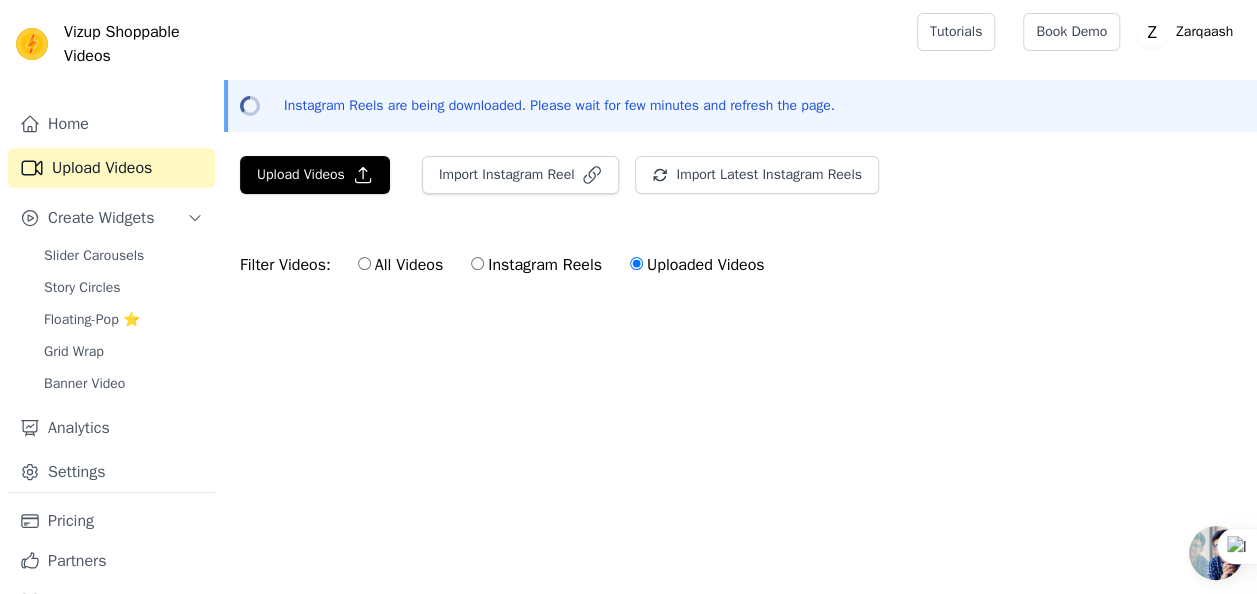 scroll, scrollTop: 0, scrollLeft: 0, axis: both 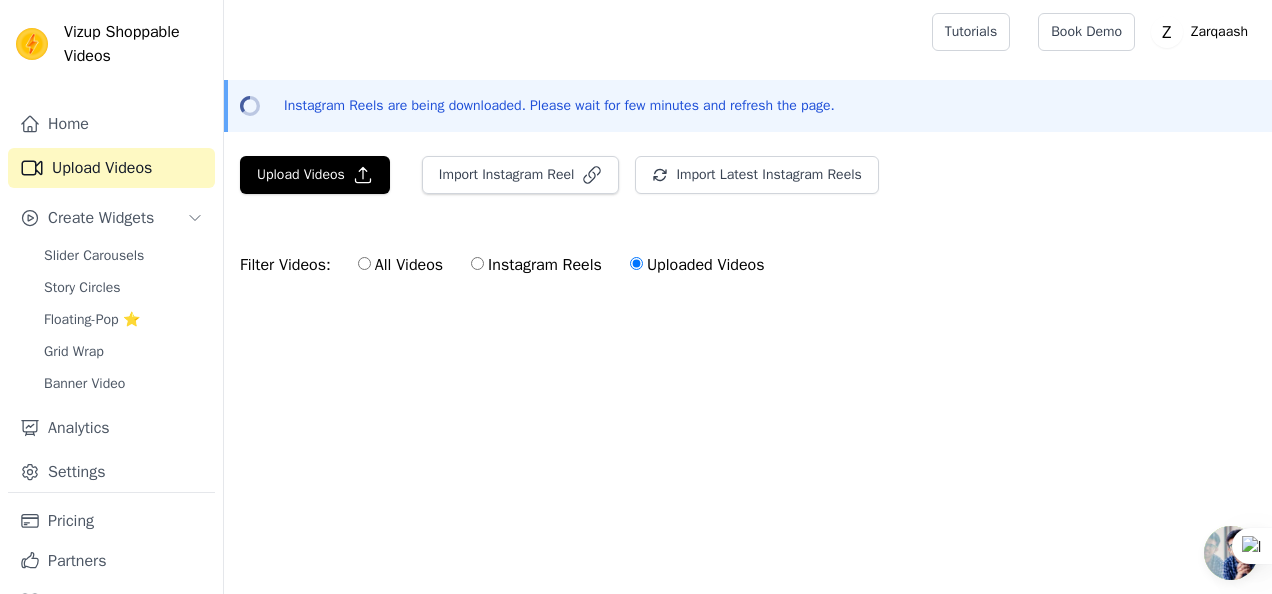 click on "Instagram Reels" at bounding box center [477, 263] 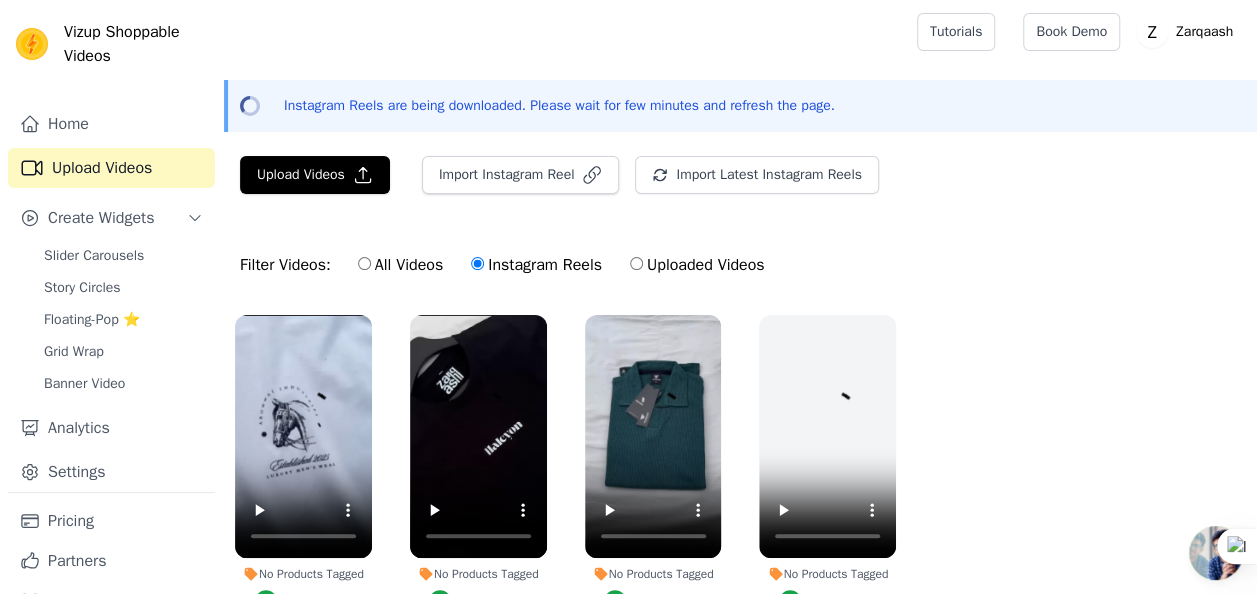 scroll, scrollTop: 126, scrollLeft: 0, axis: vertical 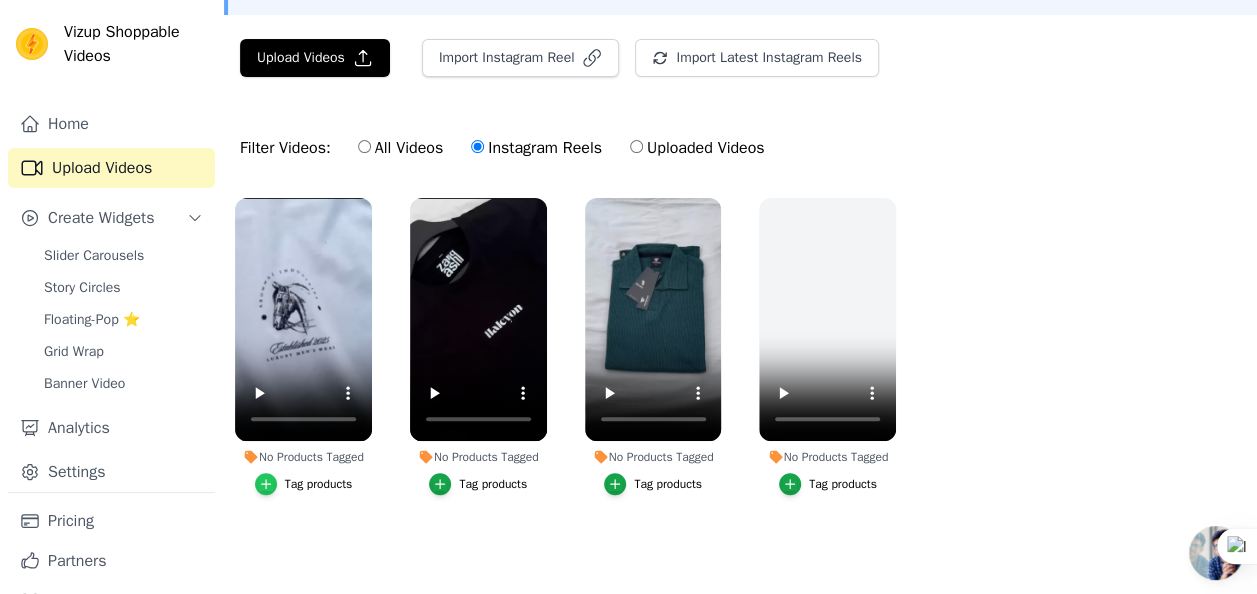 click 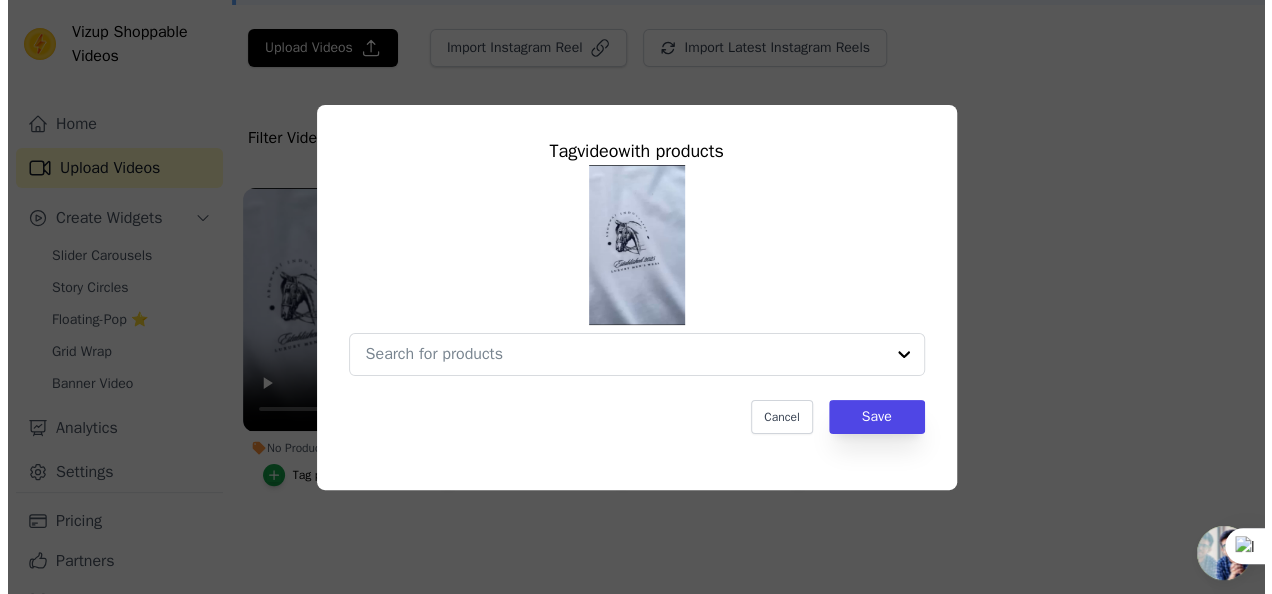 scroll, scrollTop: 0, scrollLeft: 0, axis: both 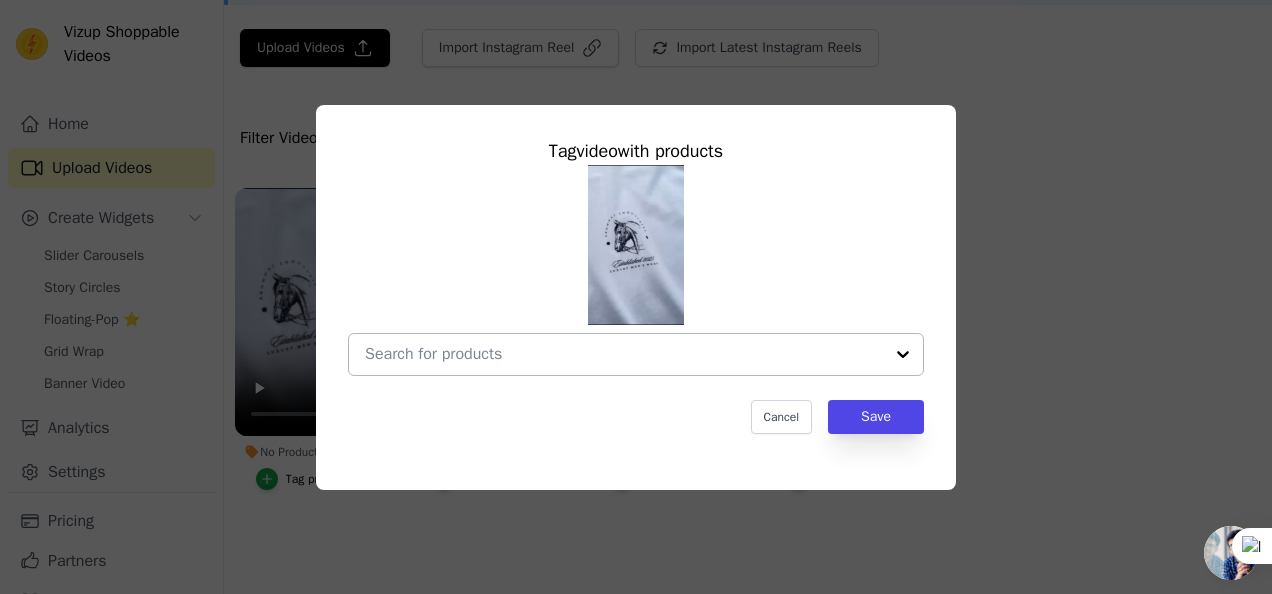 click on "No Products Tagged     Tag  video  with products                         Cancel   Save     Tag products" at bounding box center (624, 354) 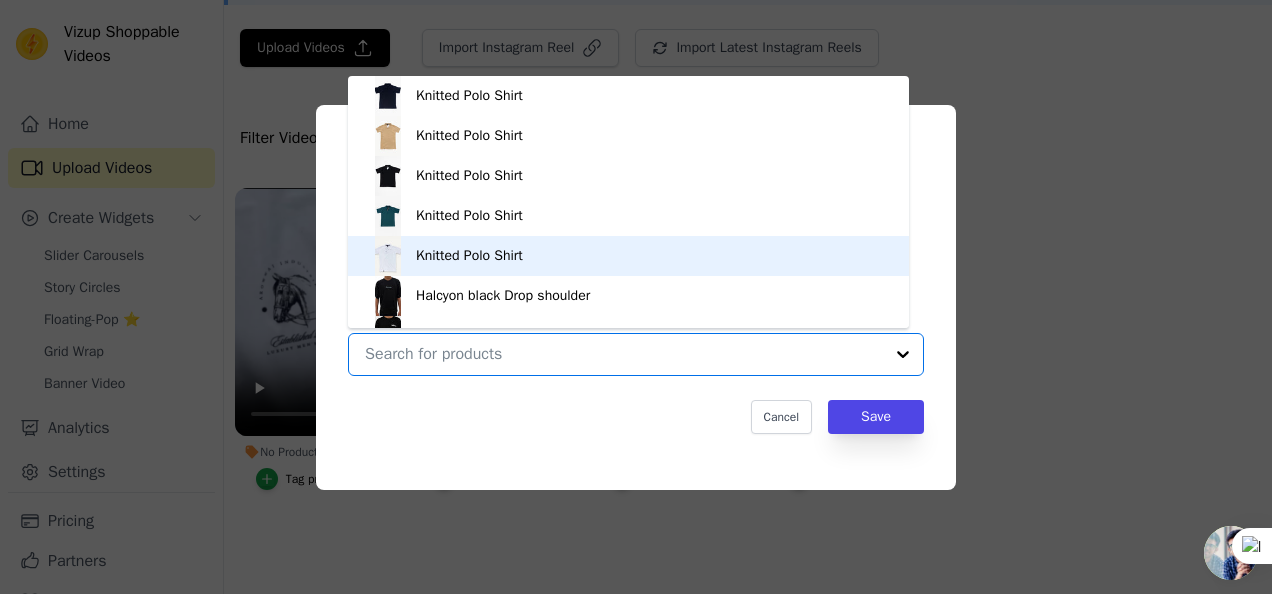 scroll, scrollTop: 108, scrollLeft: 0, axis: vertical 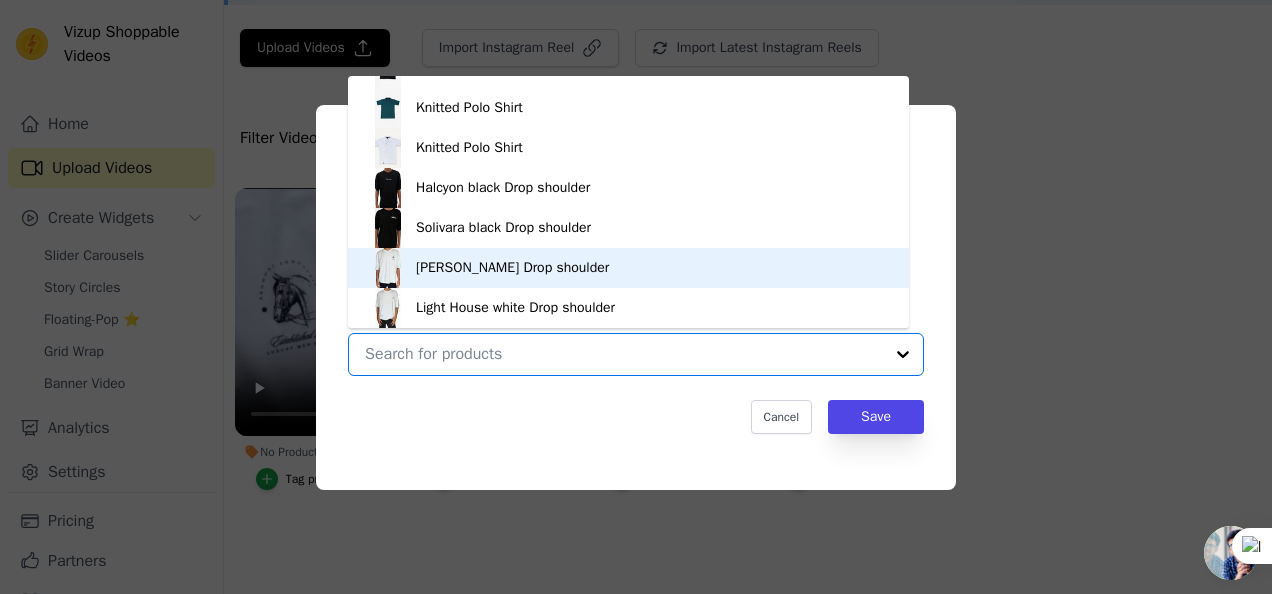 click on "Destiny white Drop shoulder" at bounding box center [628, 268] 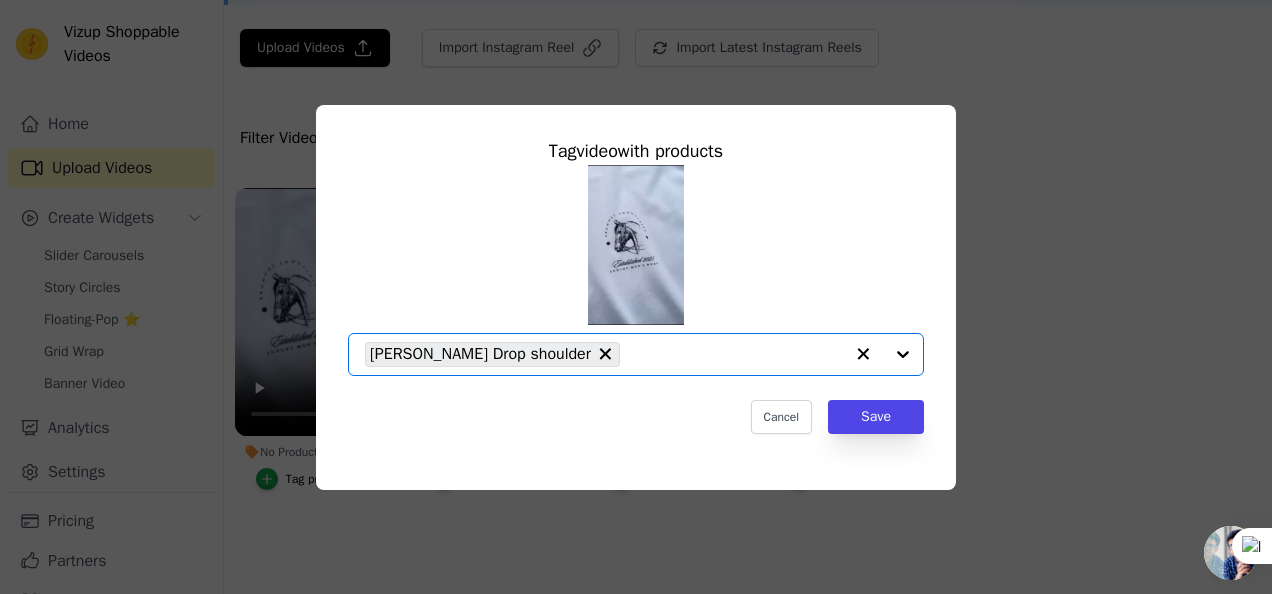 click at bounding box center [883, 354] 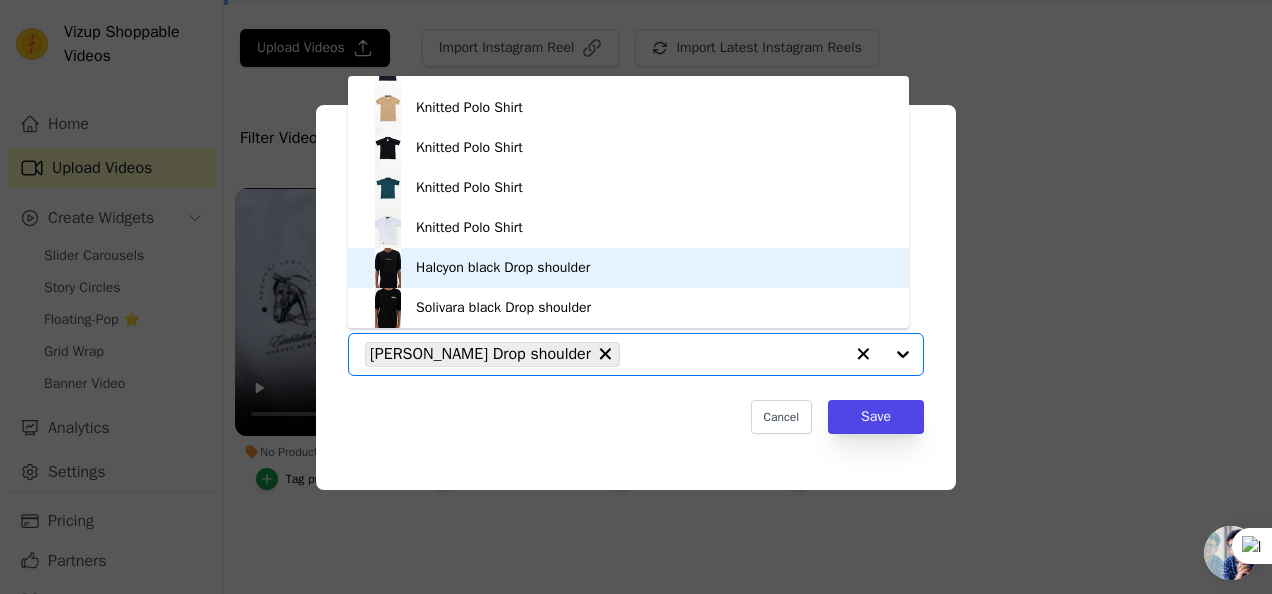 scroll, scrollTop: 108, scrollLeft: 0, axis: vertical 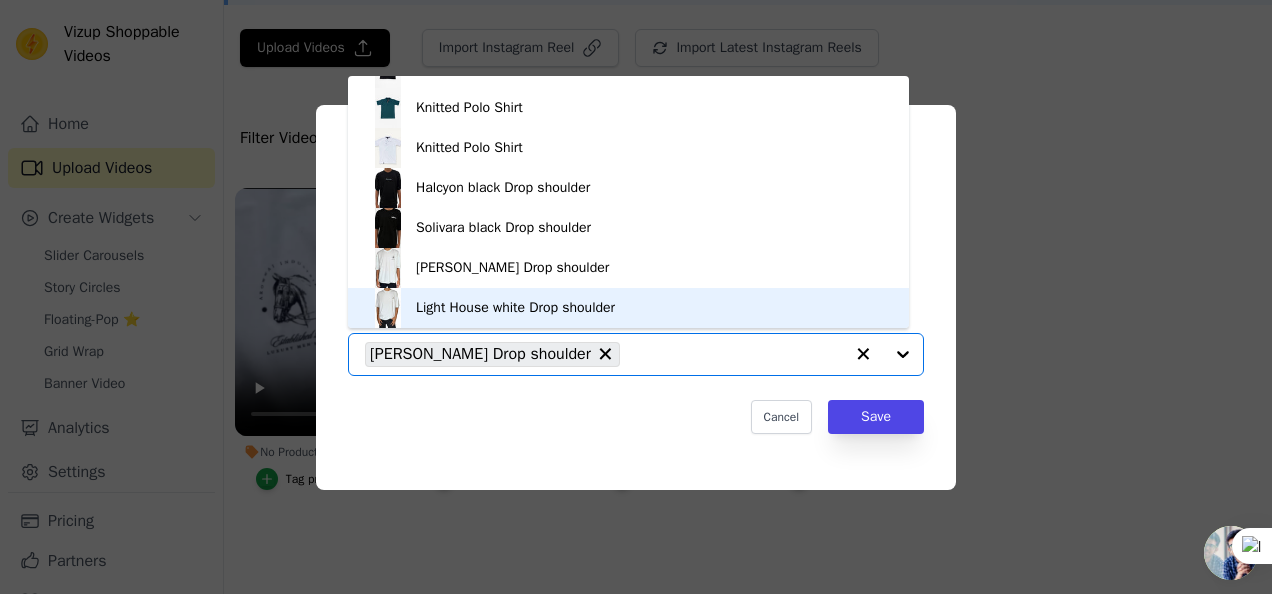 click on "Light House white Drop shoulder" at bounding box center (515, 308) 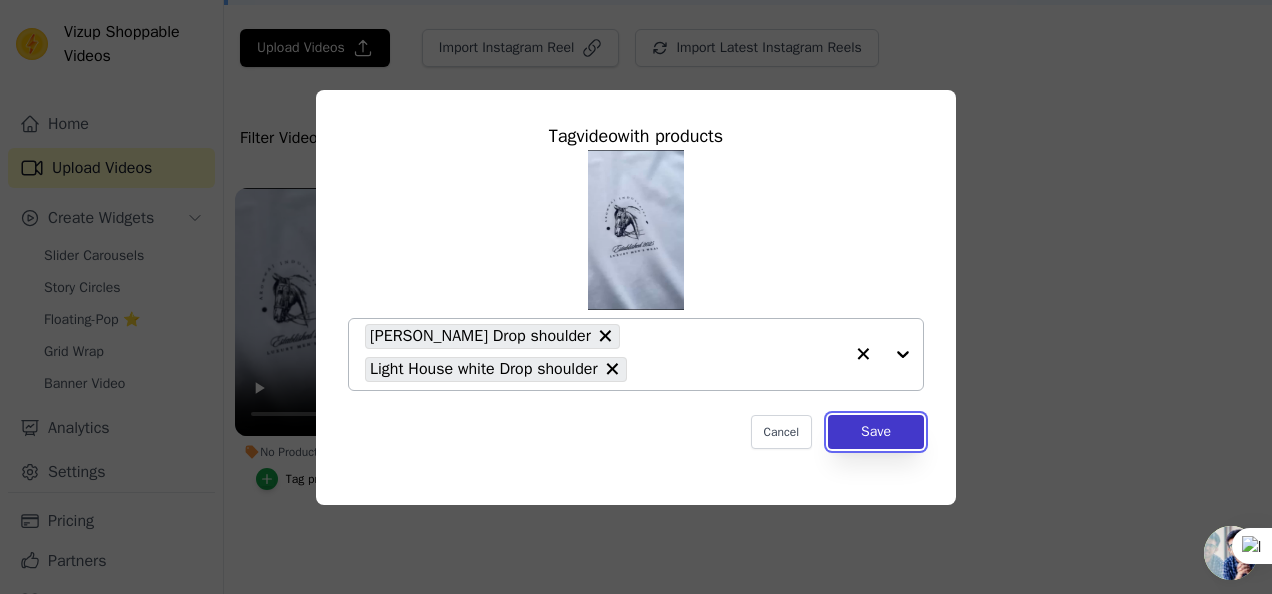 click on "Save" at bounding box center [876, 432] 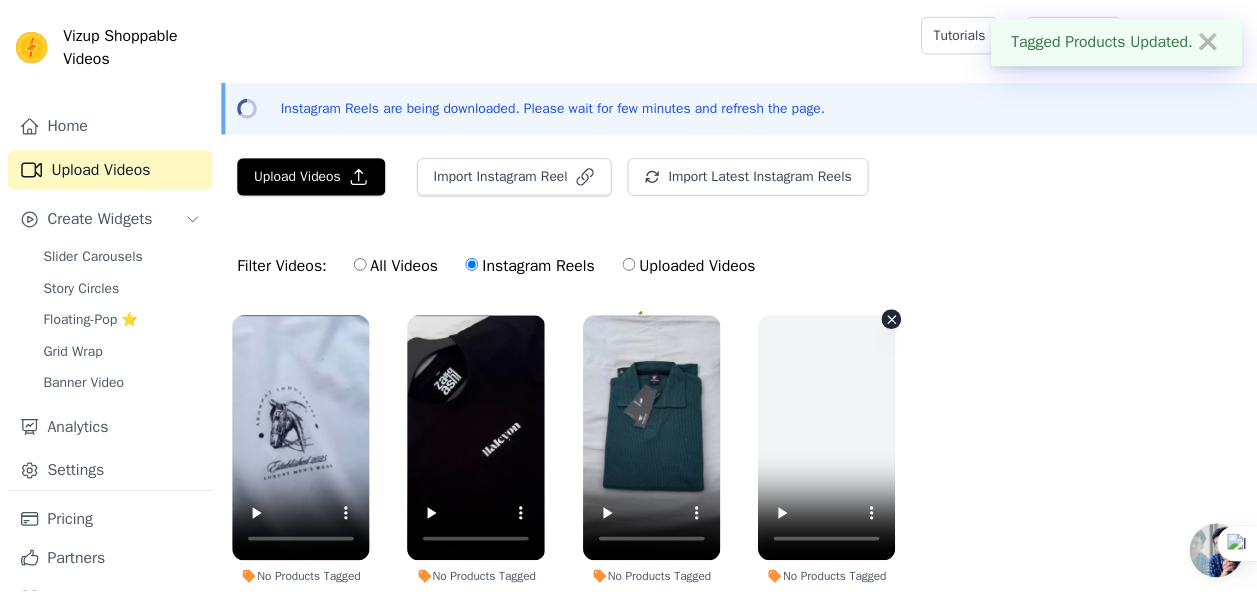 scroll, scrollTop: 126, scrollLeft: 0, axis: vertical 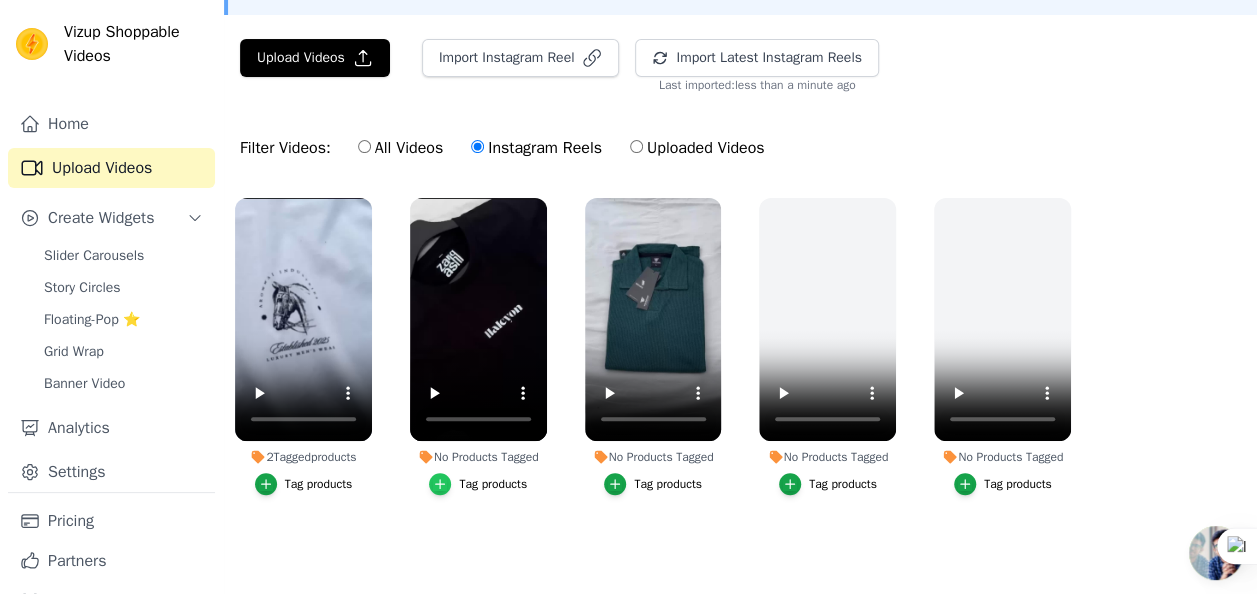 click 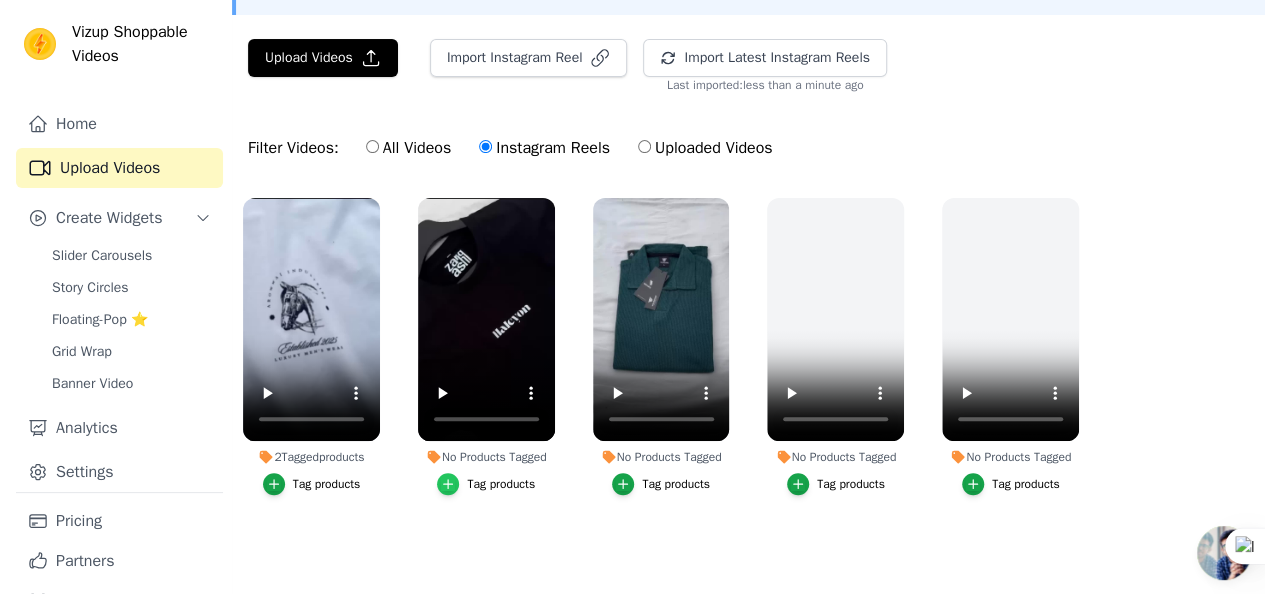 scroll, scrollTop: 0, scrollLeft: 0, axis: both 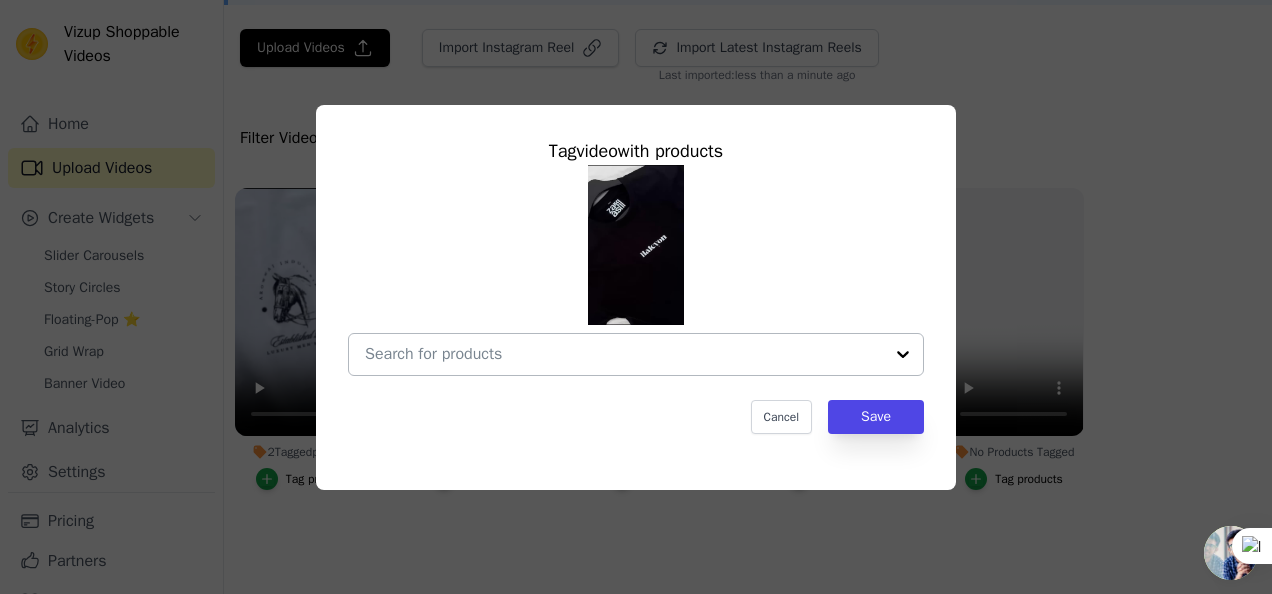 click at bounding box center [903, 354] 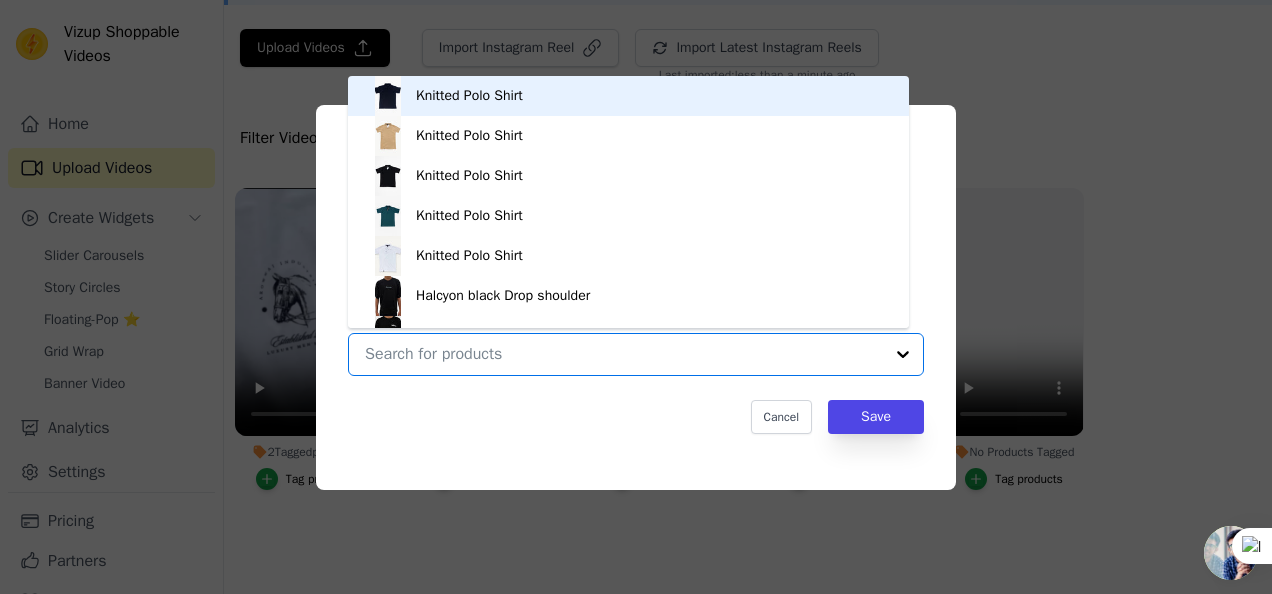 scroll, scrollTop: 28, scrollLeft: 0, axis: vertical 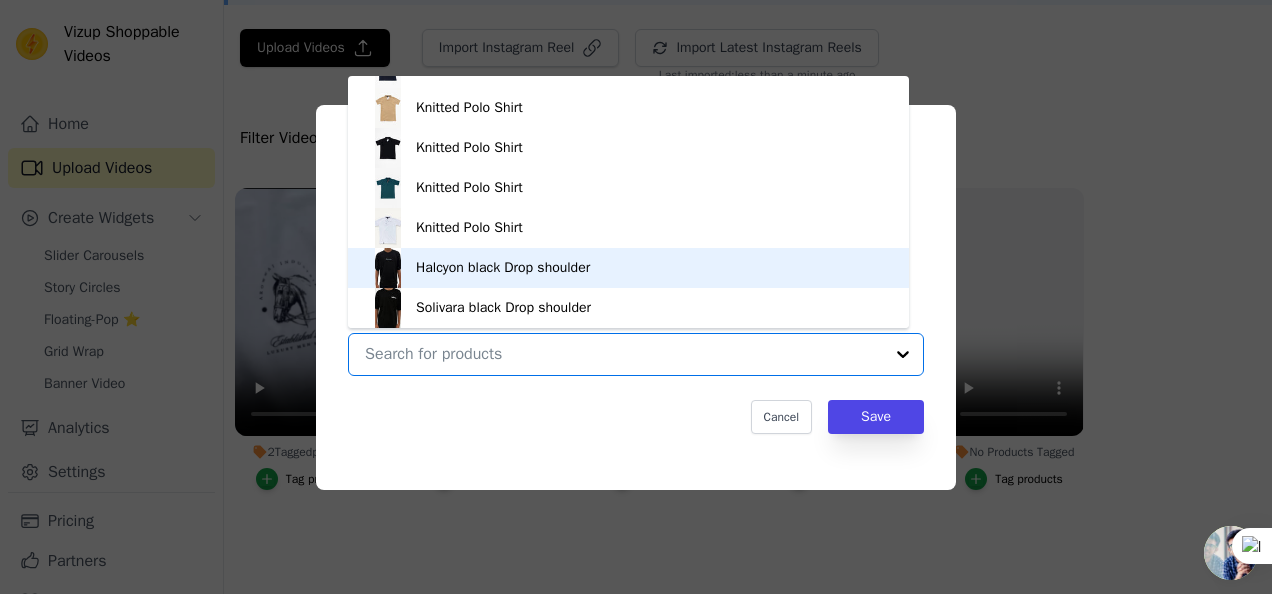 click on "Halcyon black Drop shoulder" at bounding box center [503, 268] 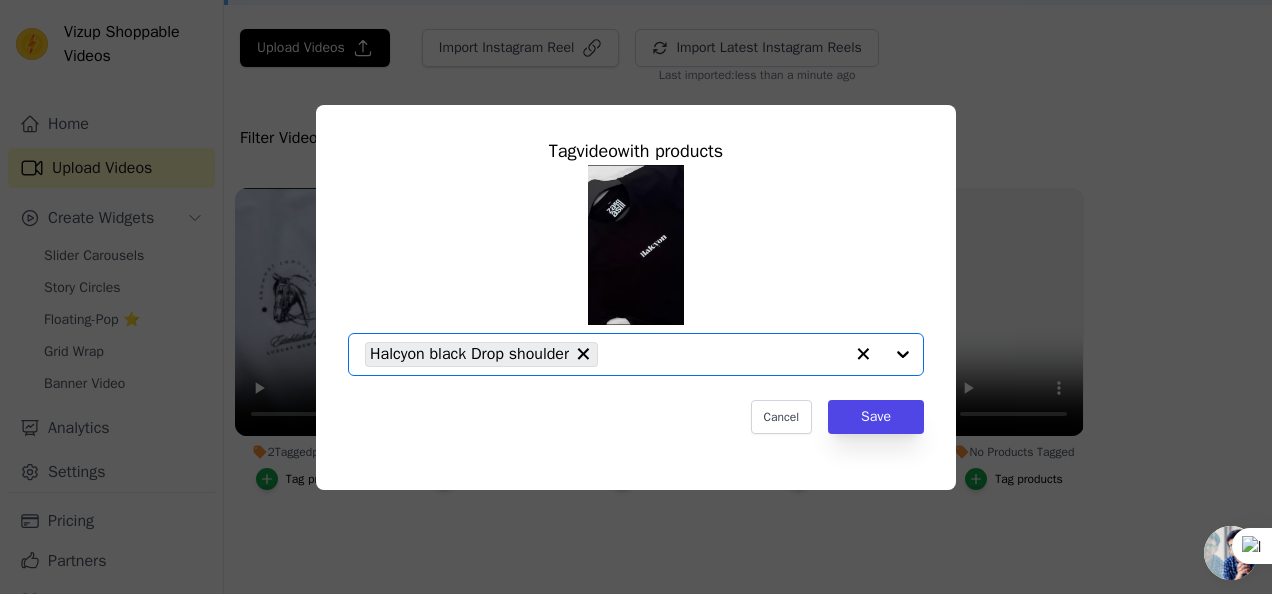 click at bounding box center [883, 354] 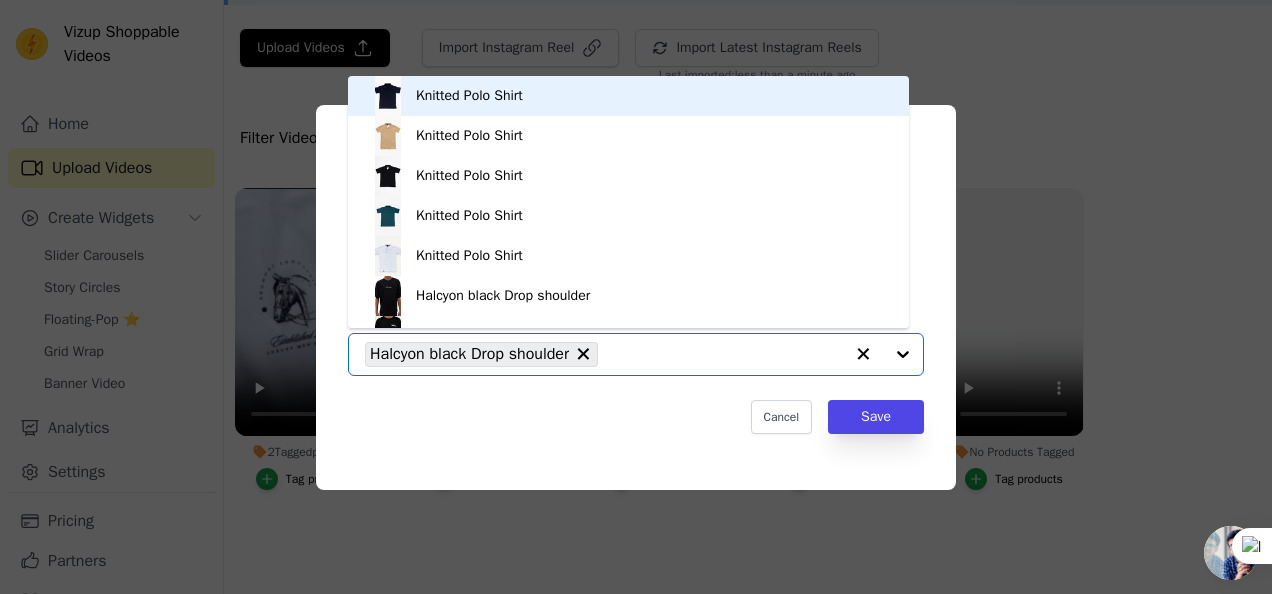 scroll, scrollTop: 28, scrollLeft: 0, axis: vertical 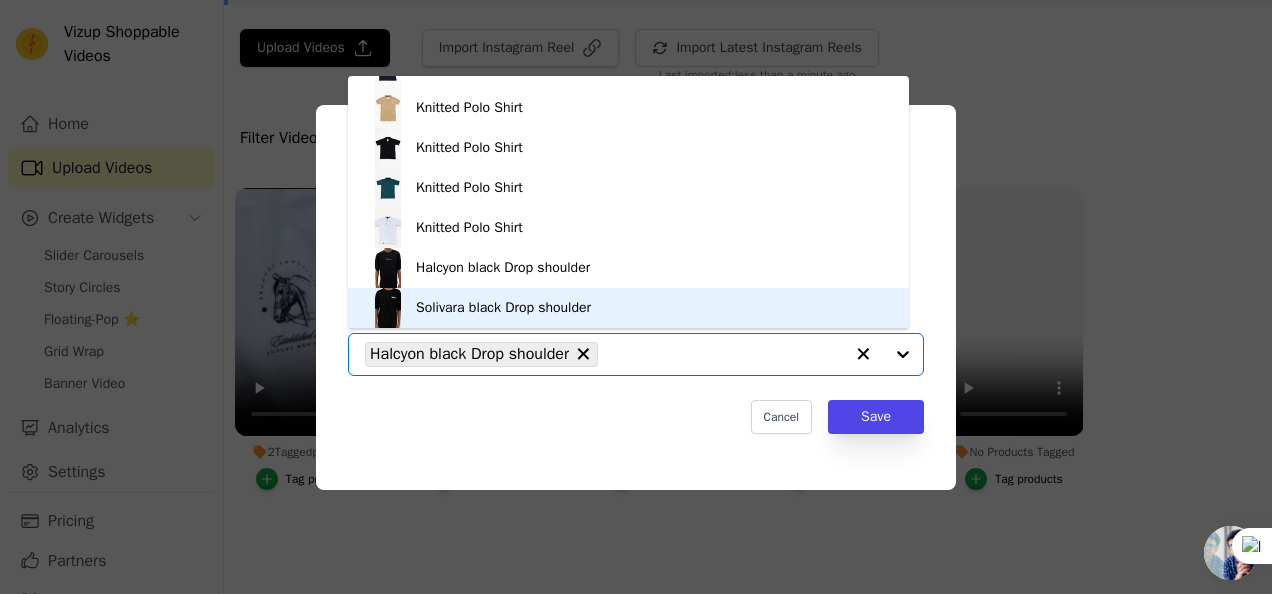 click on "Solivara black Drop shoulder" at bounding box center (628, 308) 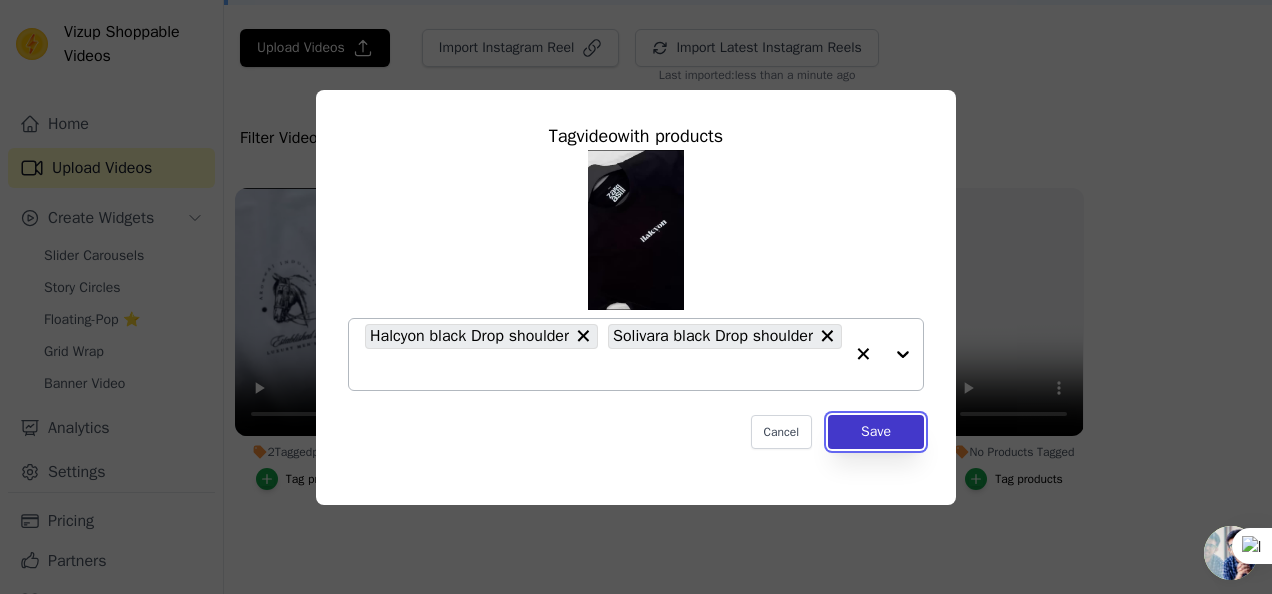click on "Save" at bounding box center (876, 432) 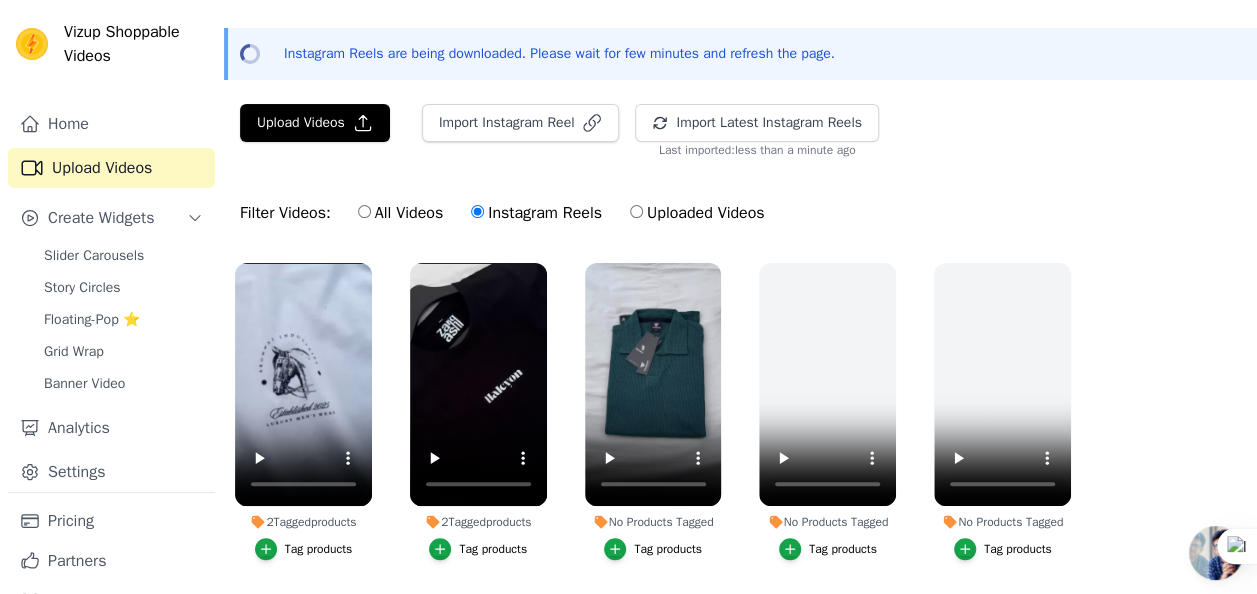 scroll, scrollTop: 52, scrollLeft: 0, axis: vertical 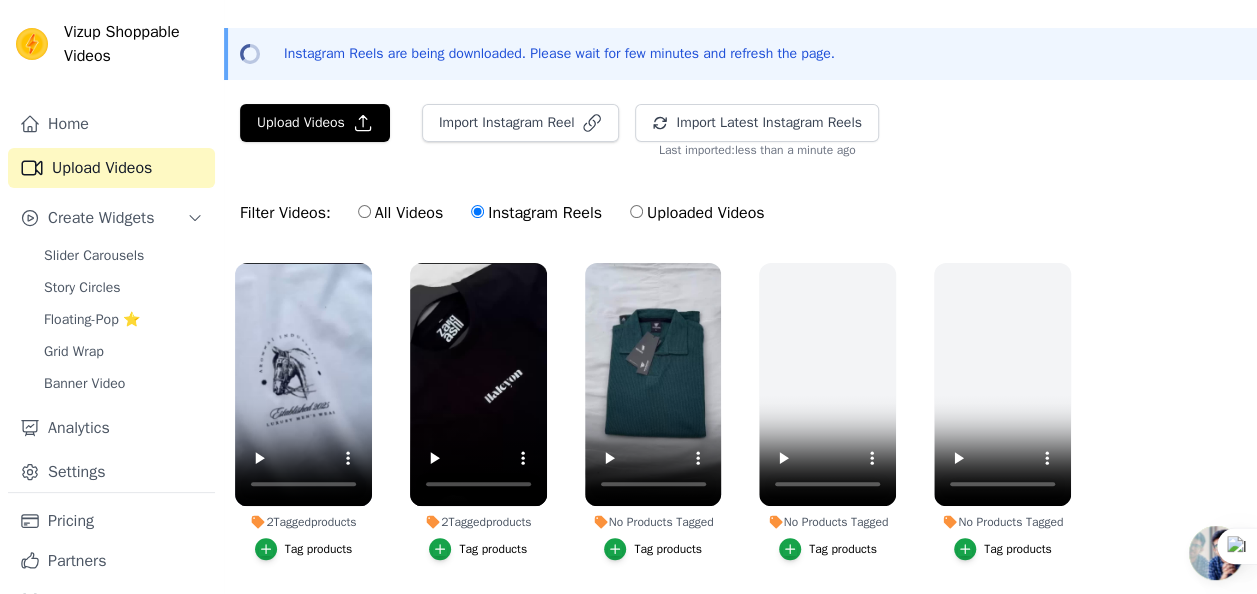 click on "Uploaded Videos" at bounding box center (636, 211) 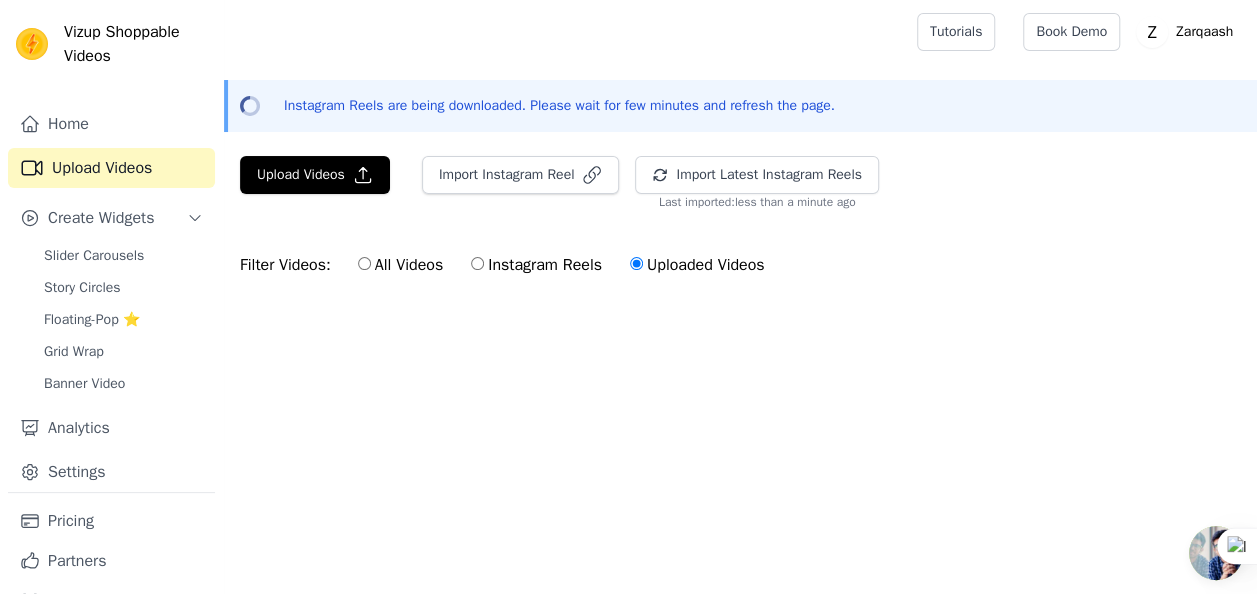 scroll, scrollTop: 0, scrollLeft: 0, axis: both 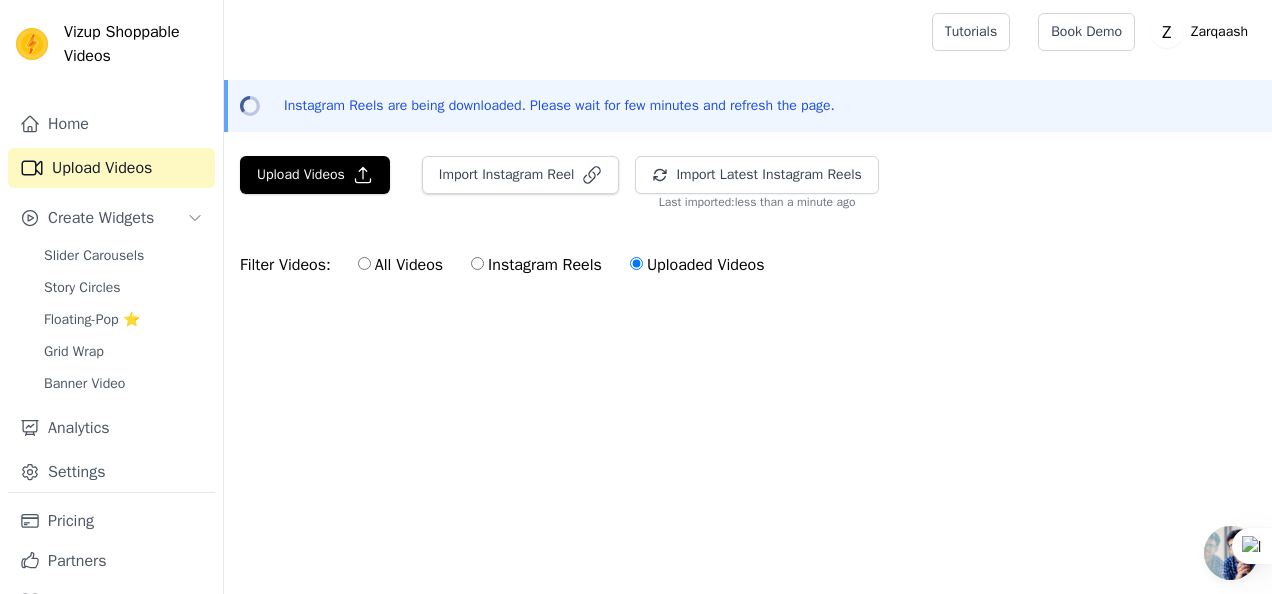 click on "Instagram Reels" at bounding box center (477, 263) 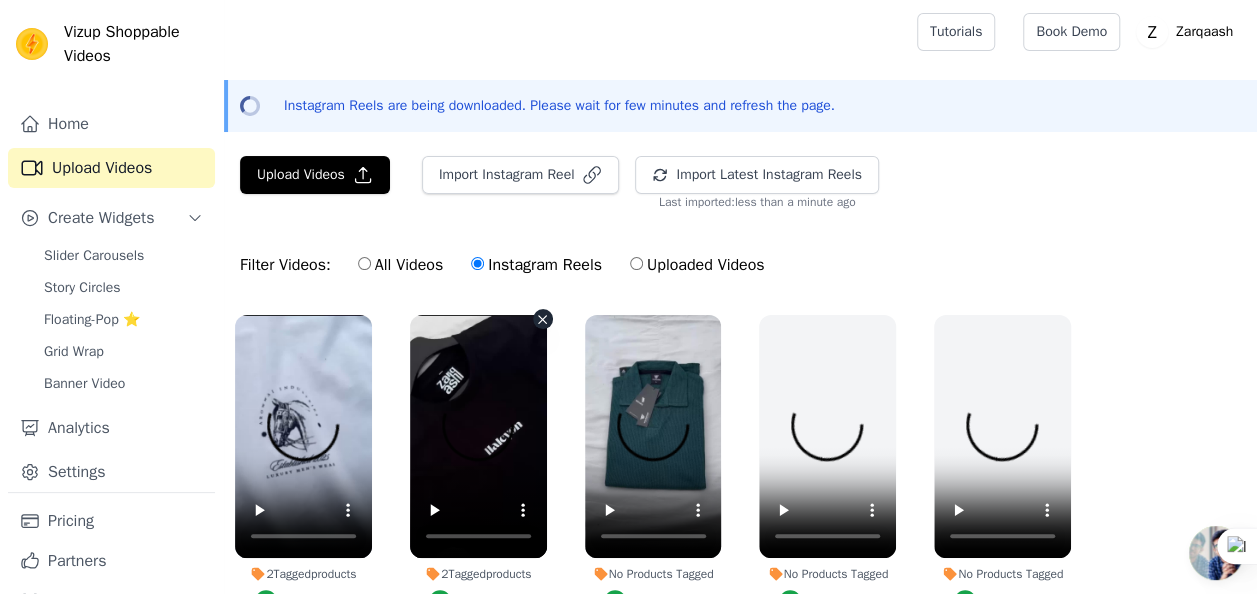 scroll, scrollTop: 126, scrollLeft: 0, axis: vertical 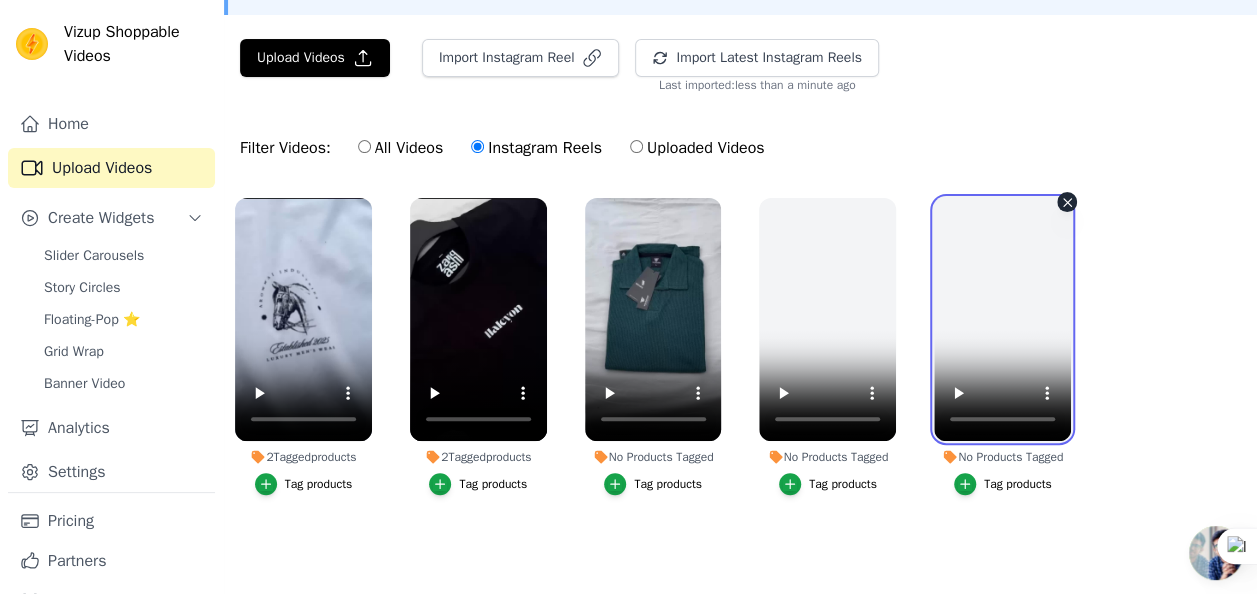 type 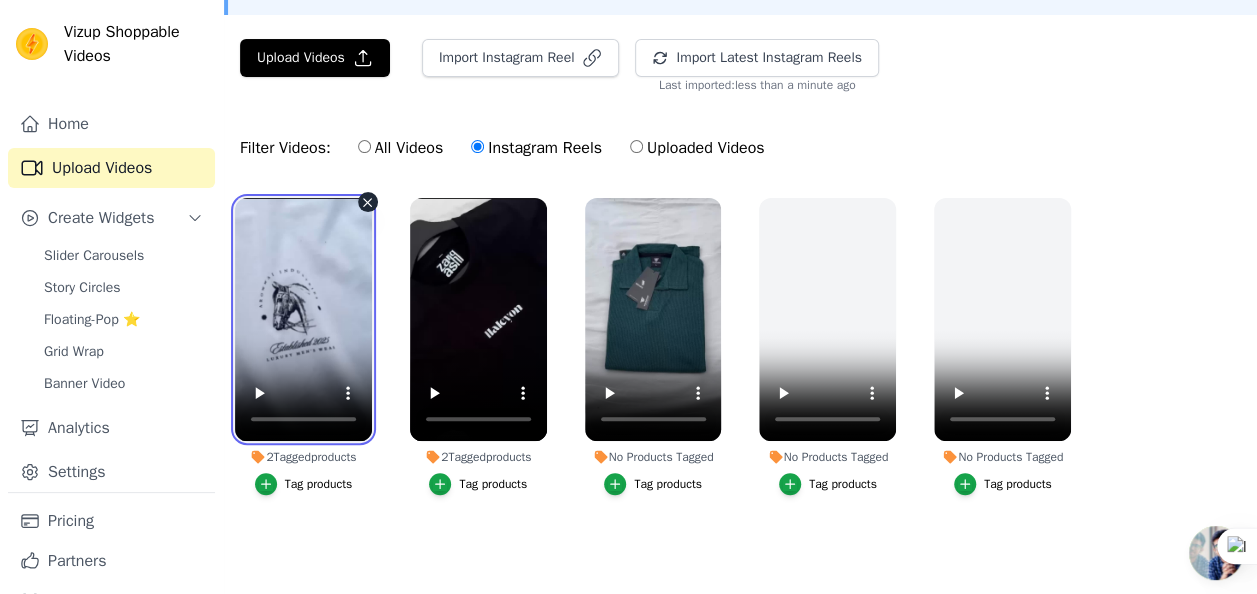 type 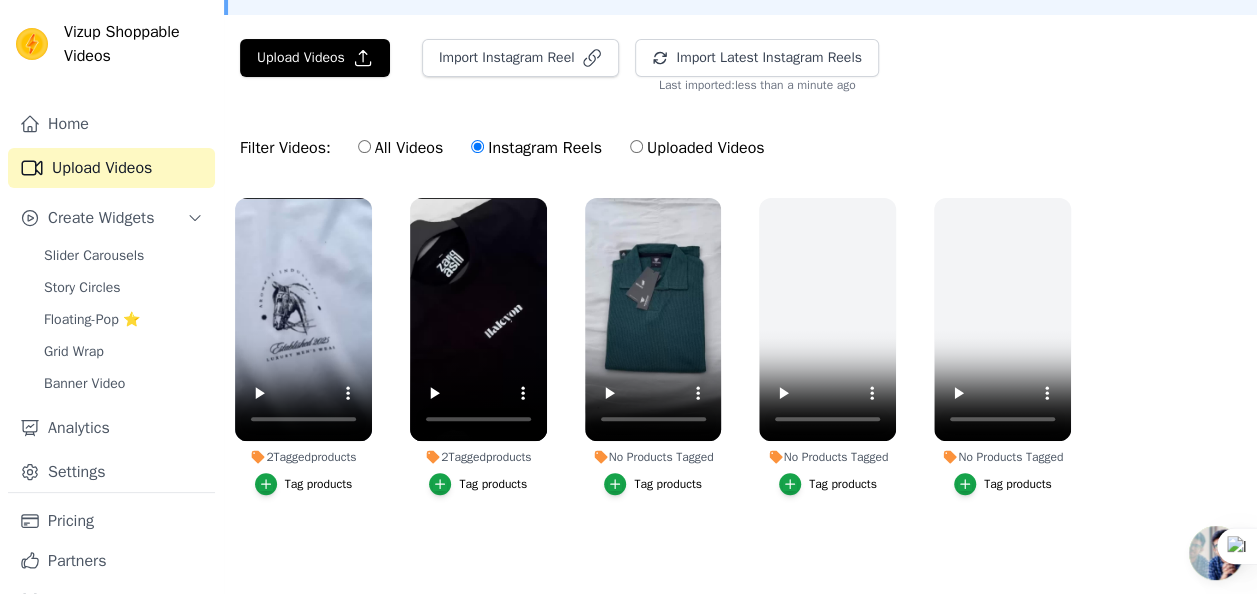click on "2  Tagged  products       Tag products           2  Tagged  products       Tag products
No Products Tagged       Tag products
No Products Tagged       Tag products
No Products Tagged       Tag products" at bounding box center (740, 366) 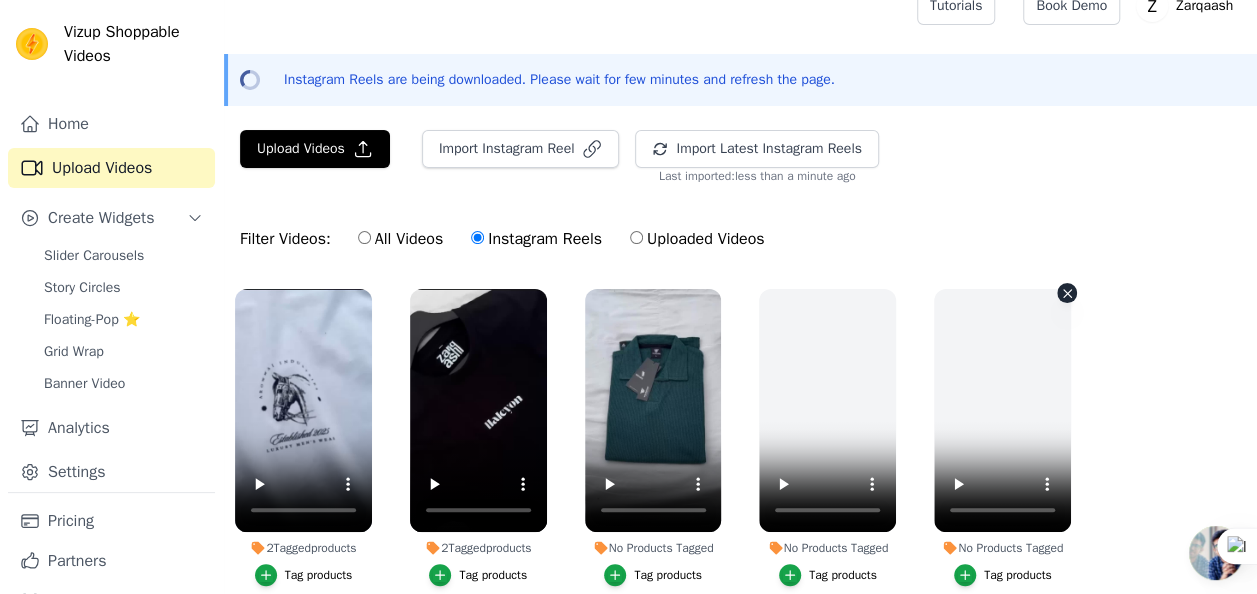 scroll, scrollTop: 24, scrollLeft: 0, axis: vertical 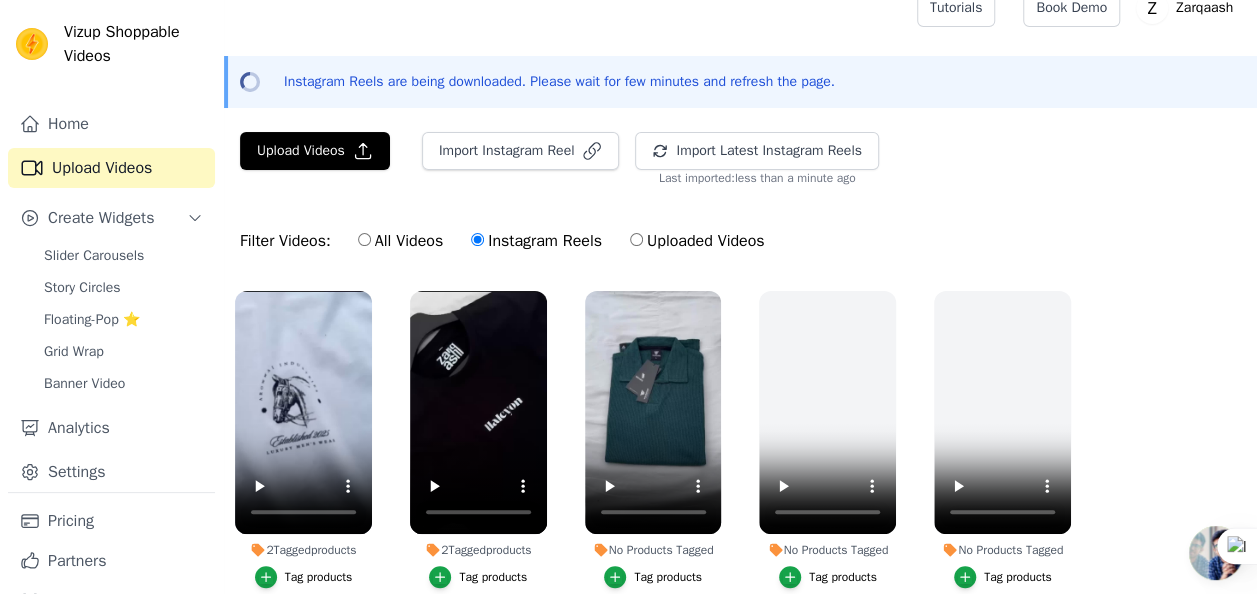 click on "Vizup Shoppable Videos
Home
Upload Videos       Create Widgets     Slider Carousels   Story Circles   Floating-Pop ⭐   Grid Wrap   Banner Video
Analytics
Settings
Pricing
Partners
How To Guides" at bounding box center [112, 297] 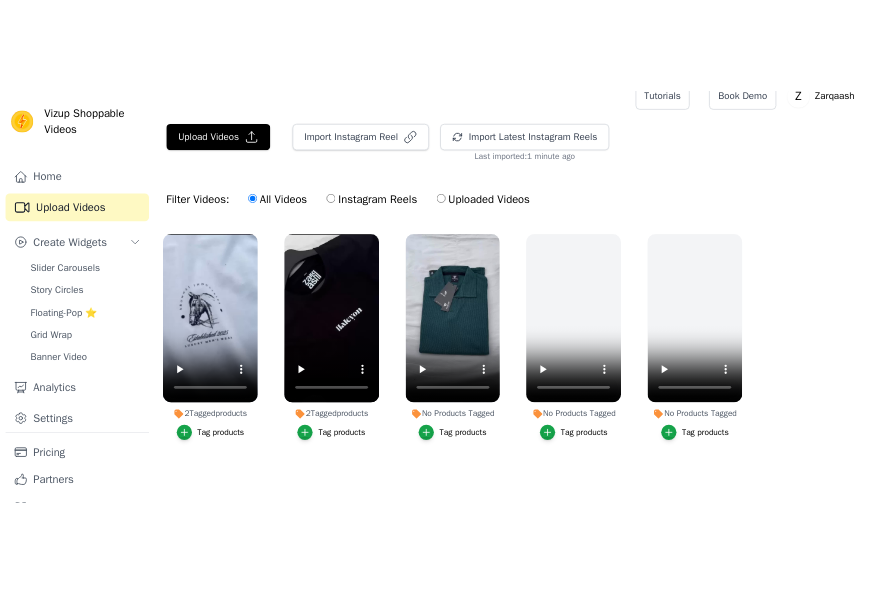 scroll, scrollTop: 0, scrollLeft: 0, axis: both 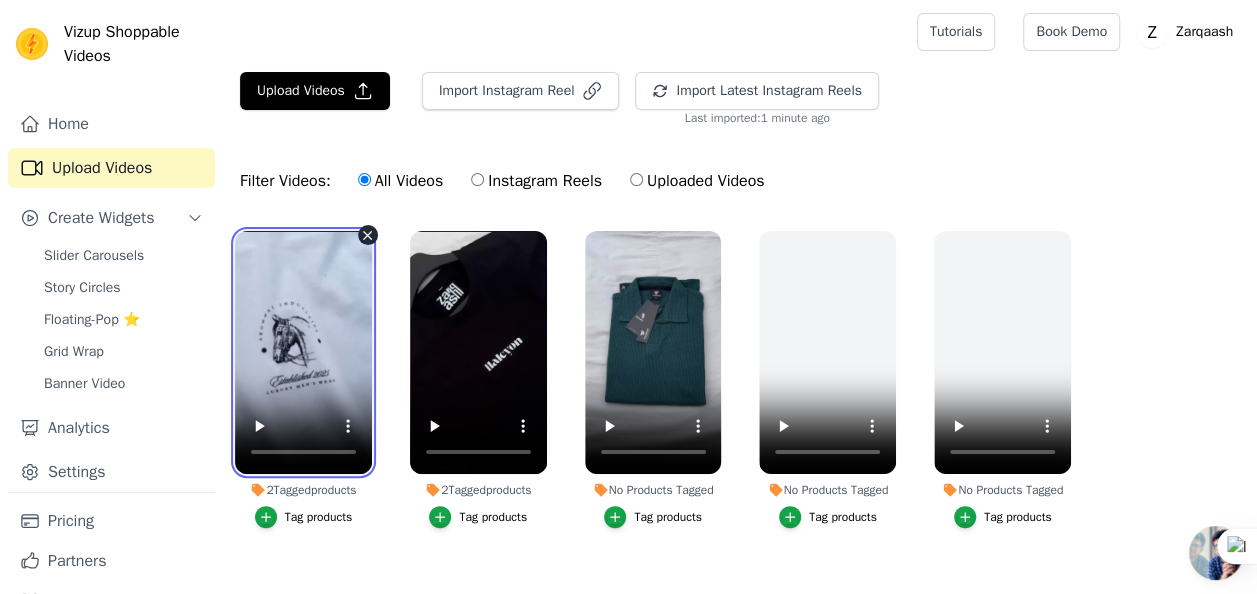 type 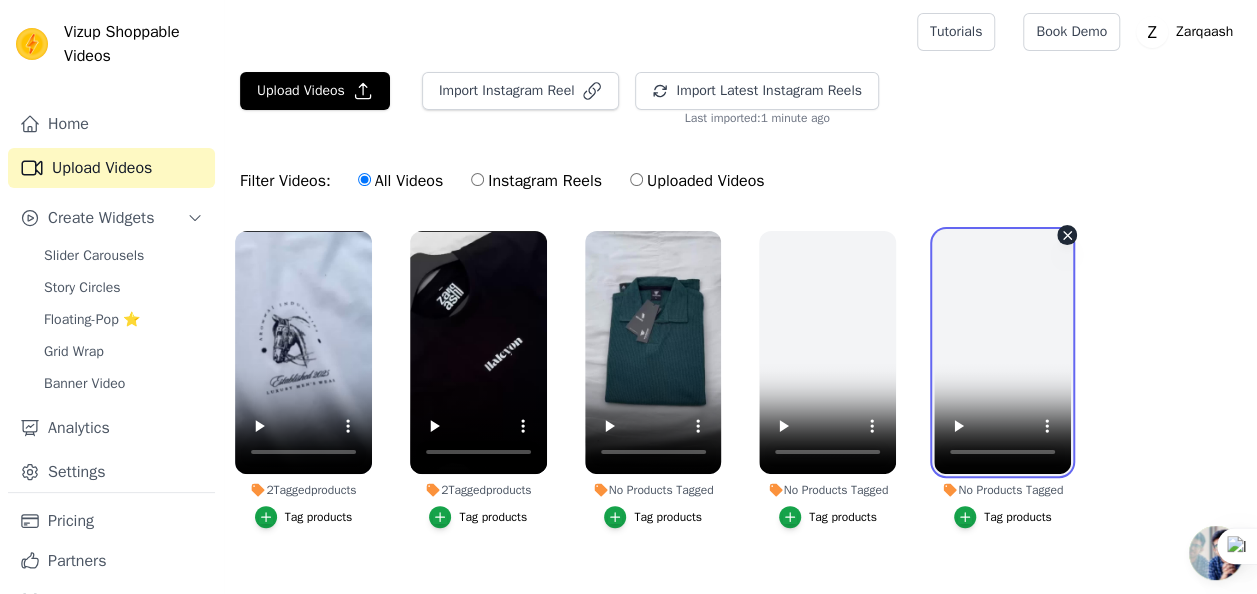type 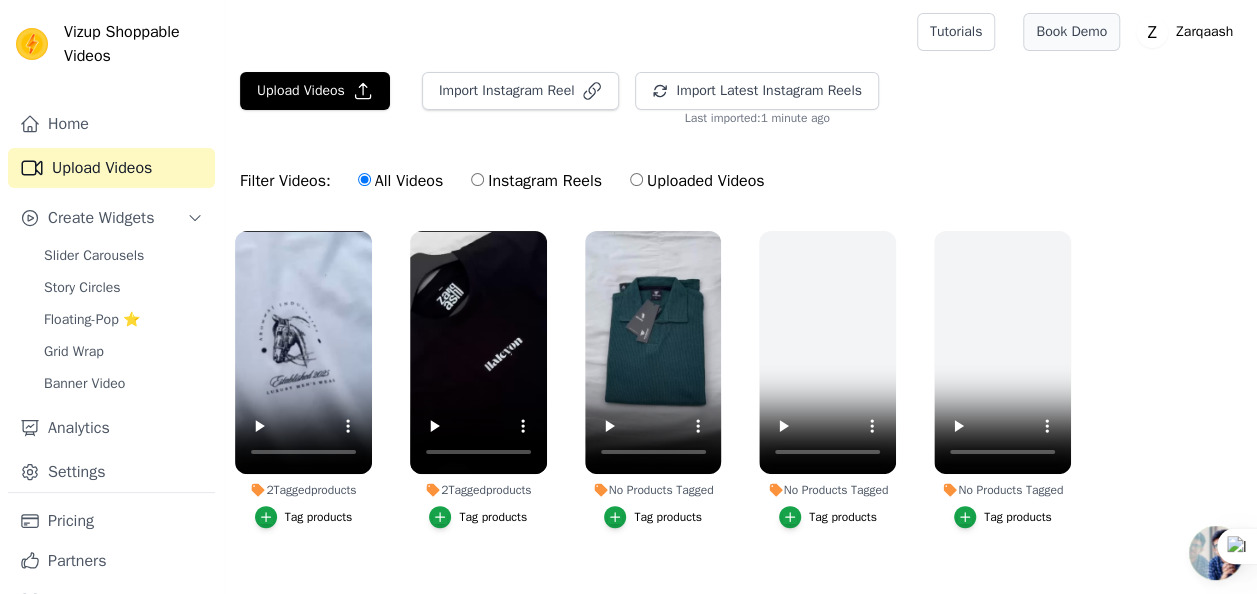 click on "Book Demo" at bounding box center (1071, 32) 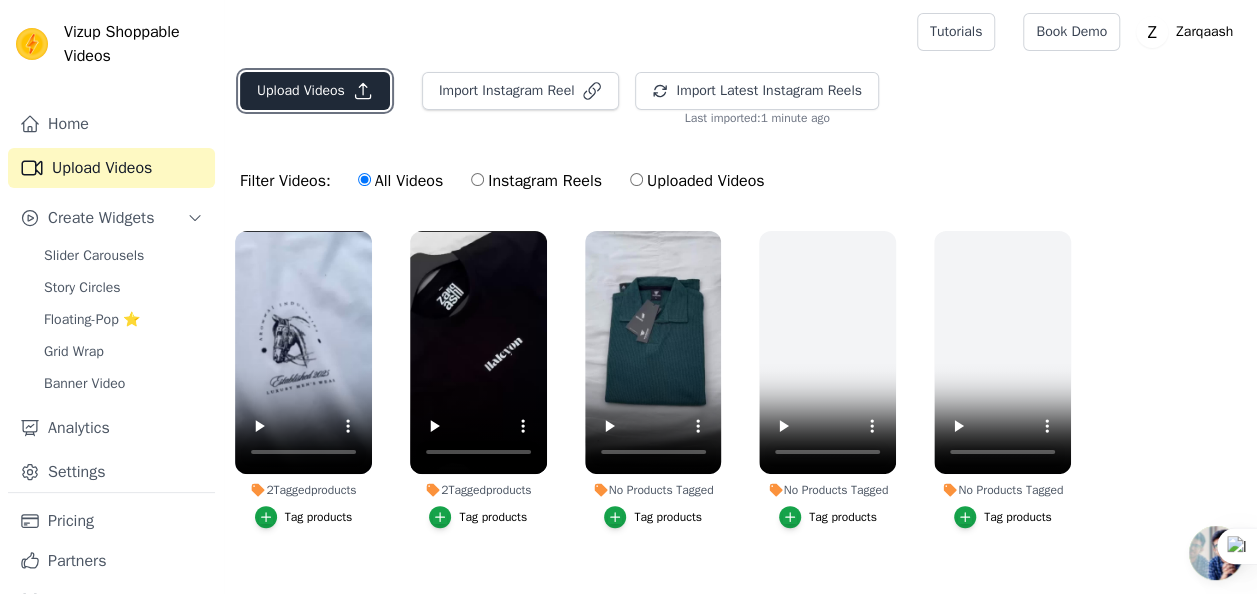 click on "Upload Videos" at bounding box center (315, 91) 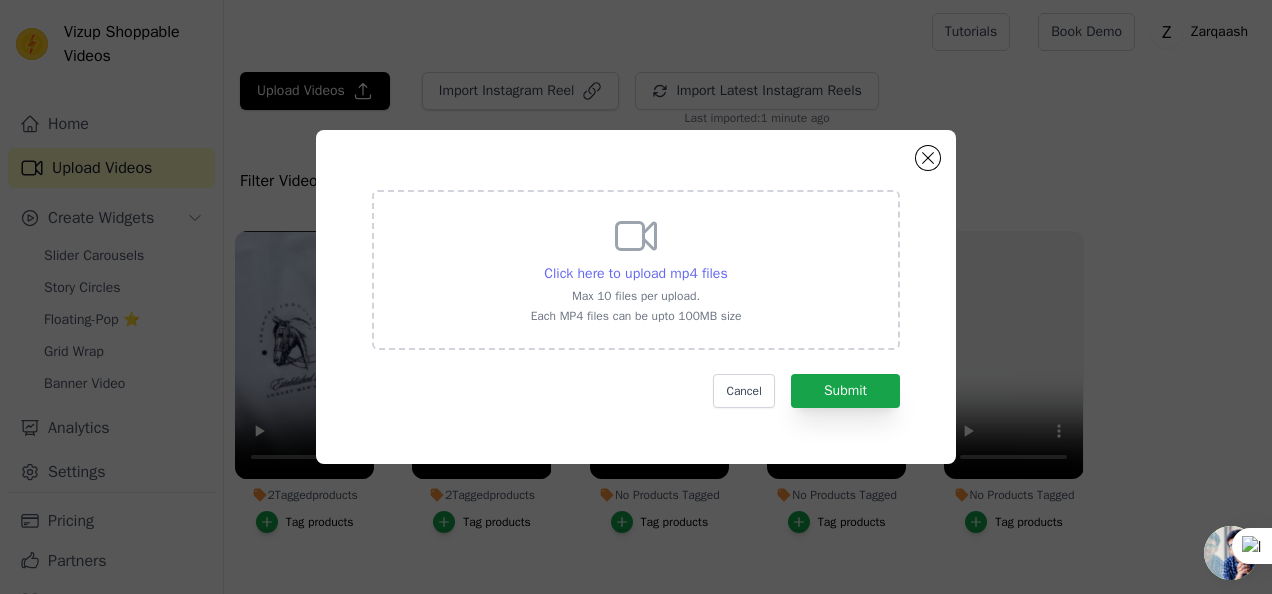 click on "Click here to upload mp4 files" at bounding box center [635, 273] 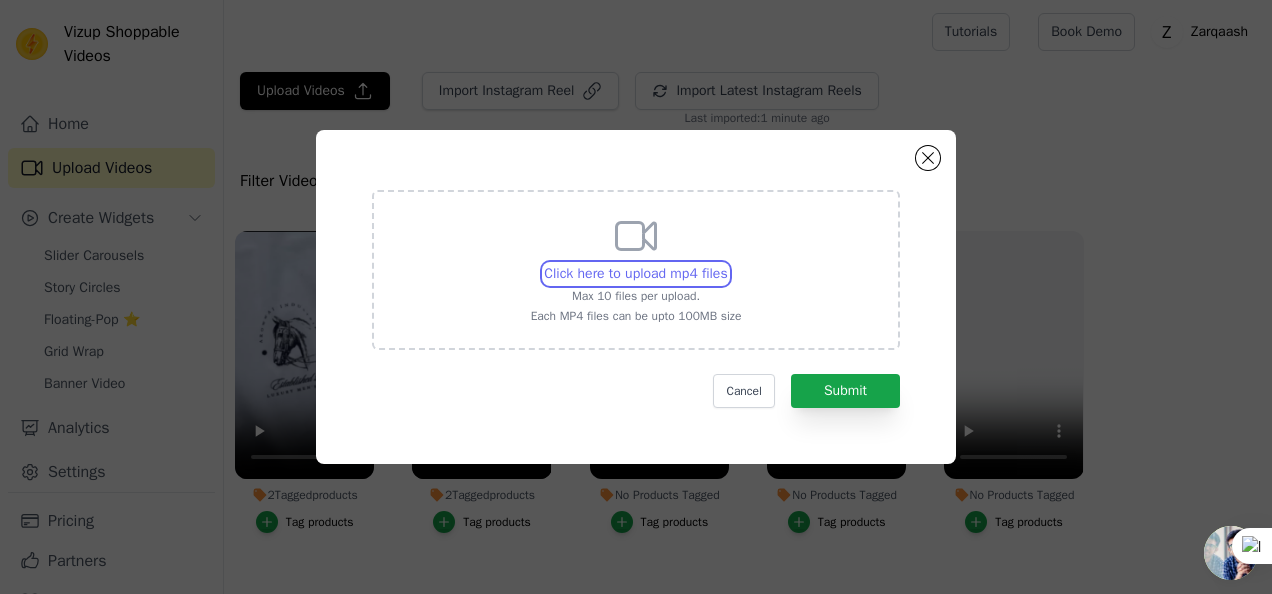 click on "Click here to upload mp4 files     Max 10 files per upload.   Each MP4 files can be upto 100MB size" at bounding box center (727, 263) 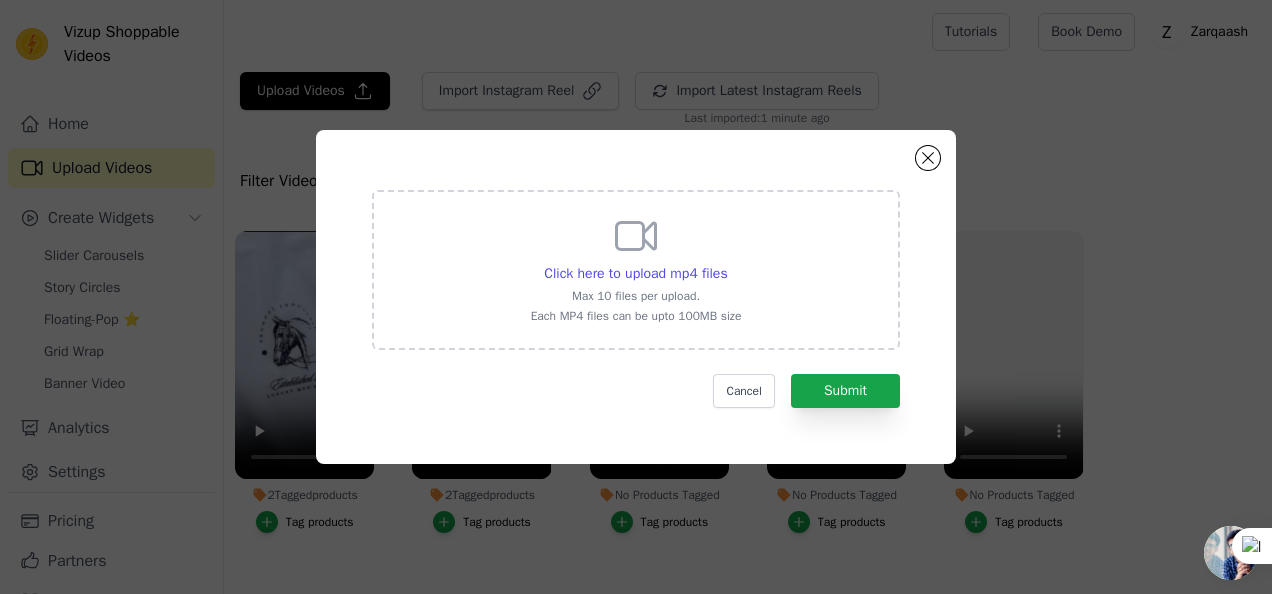 click on "Click here to upload mp4 files     Max 10 files per upload.   Each MP4 files can be upto 100MB size     Cancel   Submit" 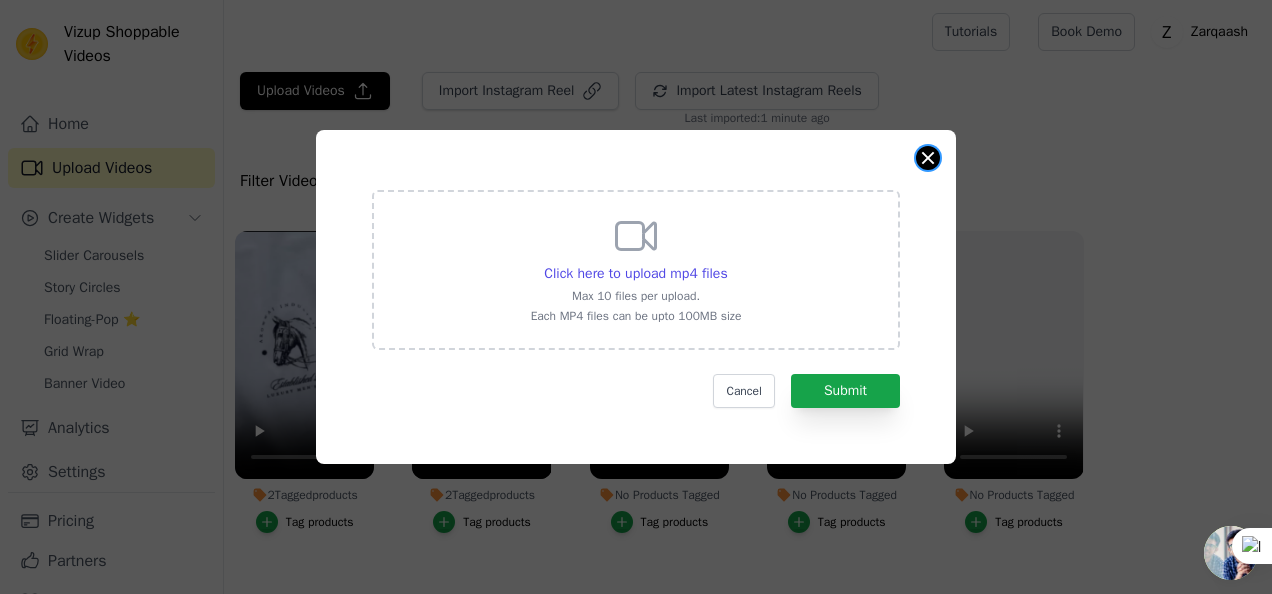 click at bounding box center [928, 158] 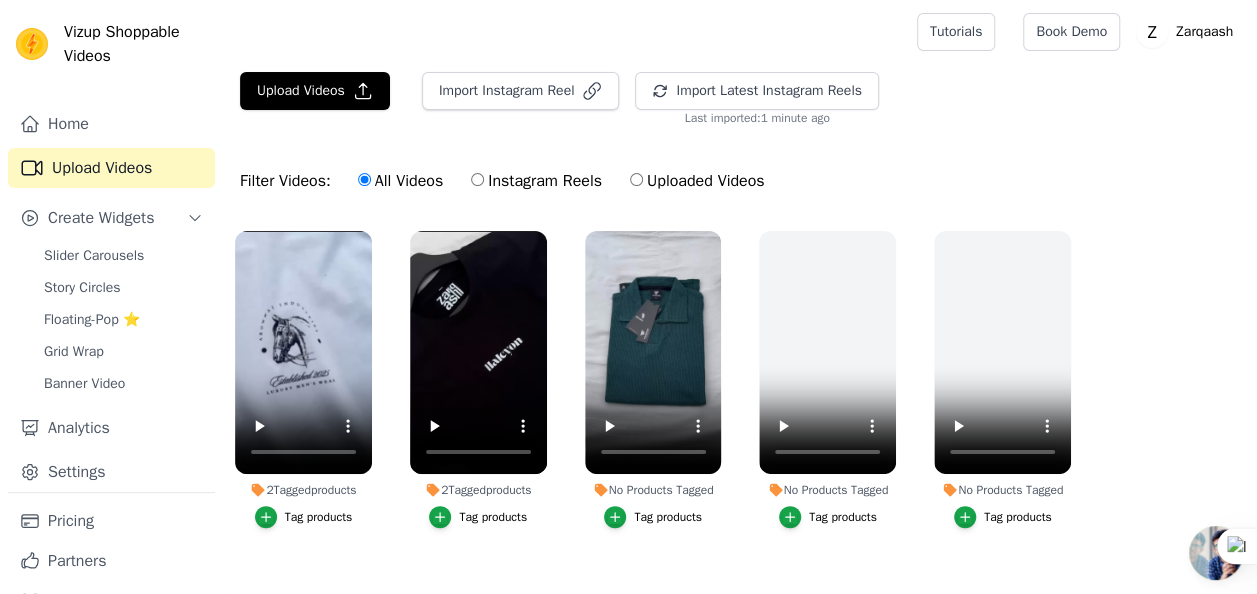 click on "Instagram Reels" at bounding box center (536, 181) 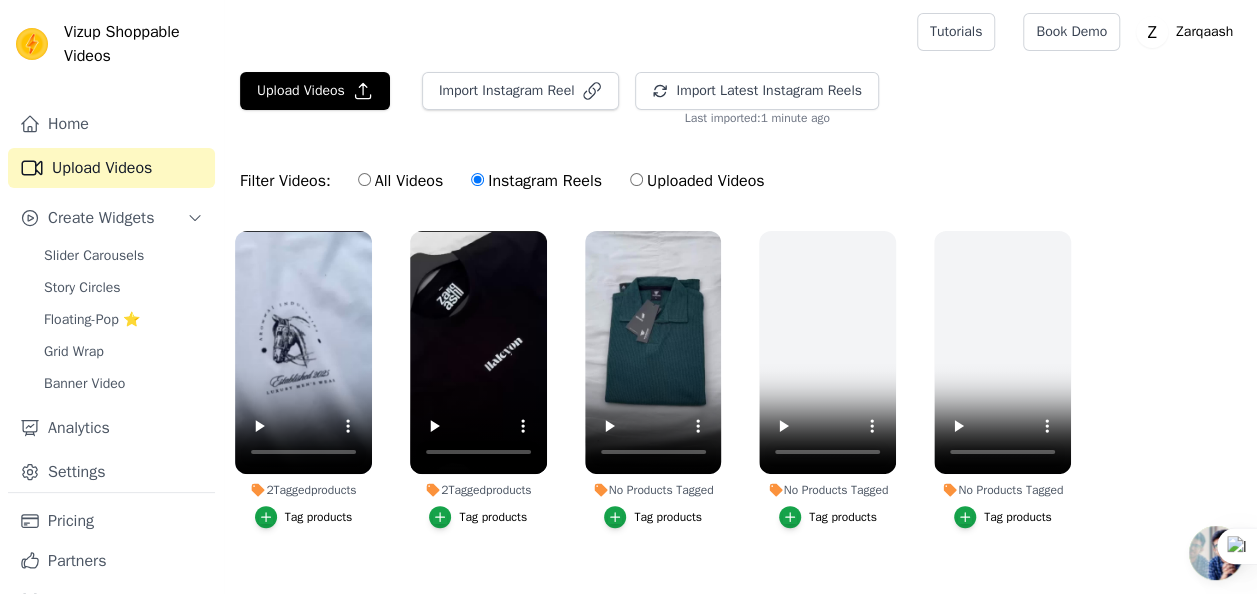 click on "All Videos" at bounding box center (400, 181) 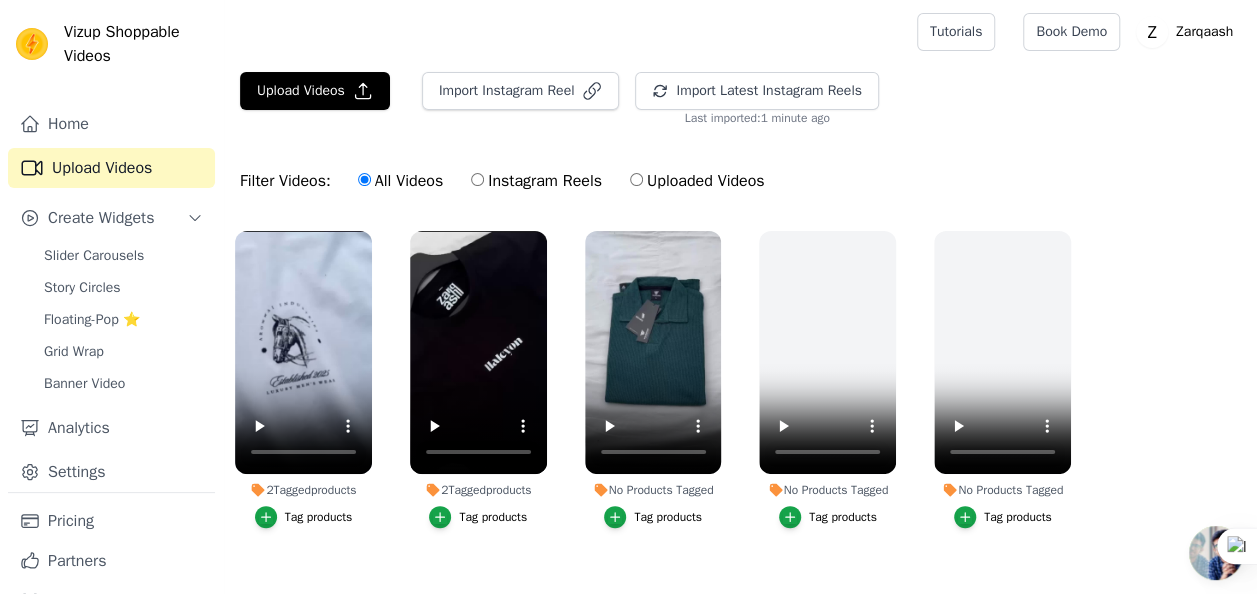 click on "Upload Videos
Import Instagram Reel
Import Latest Instagram Reels     Import Latest IG Reels   Last imported:  1 minute ago" at bounding box center [740, 99] 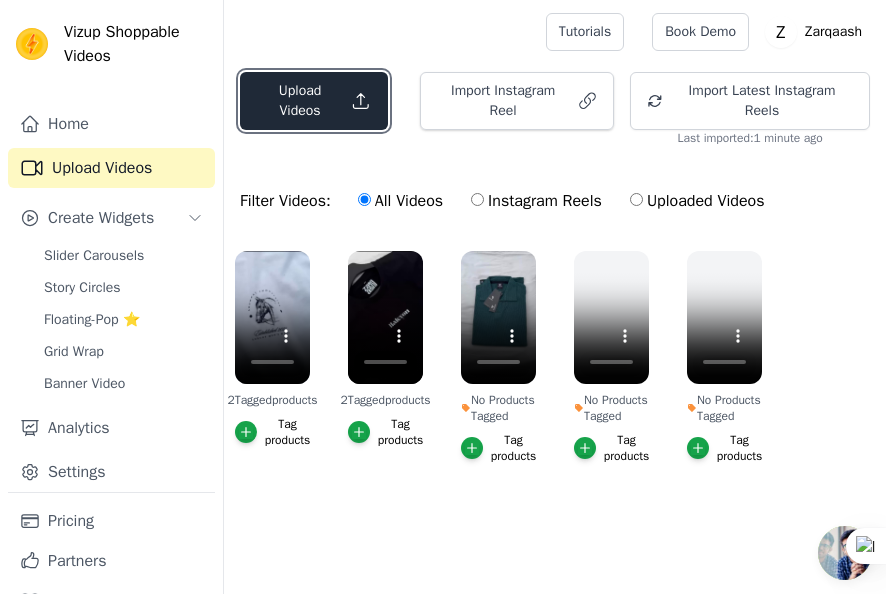 click on "Upload Videos" at bounding box center (314, 101) 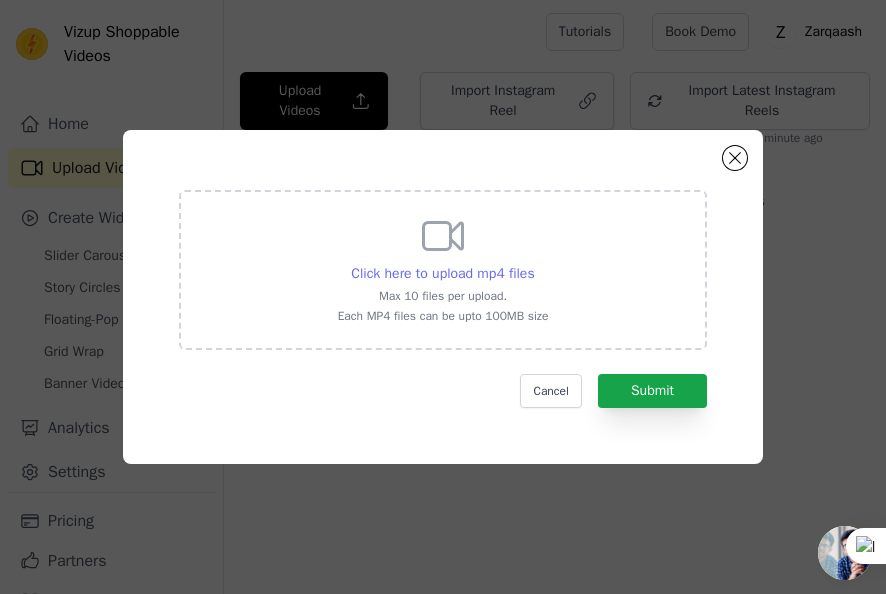 click on "Click here to upload mp4 files" at bounding box center [442, 273] 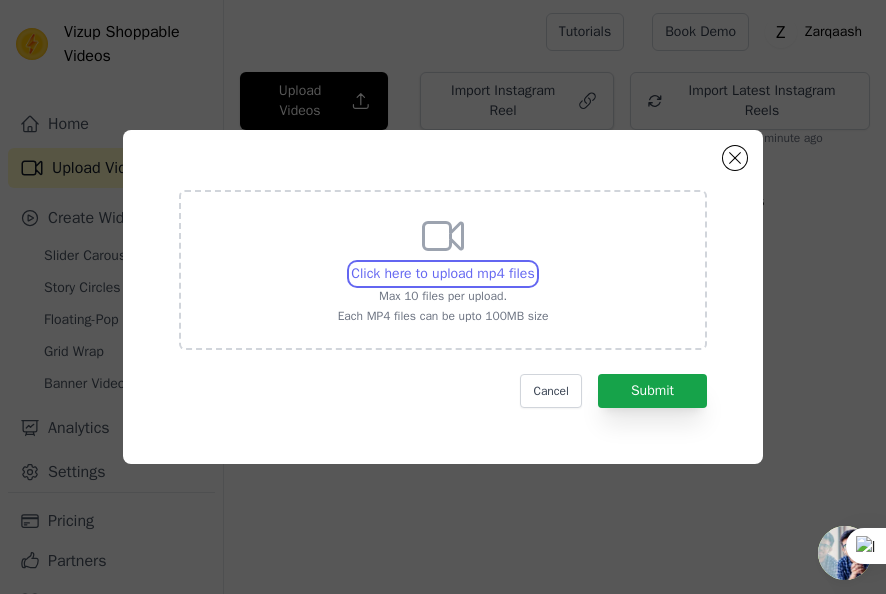 click on "Click here to upload mp4 files     Max 10 files per upload.   Each MP4 files can be upto 100MB size" at bounding box center [534, 263] 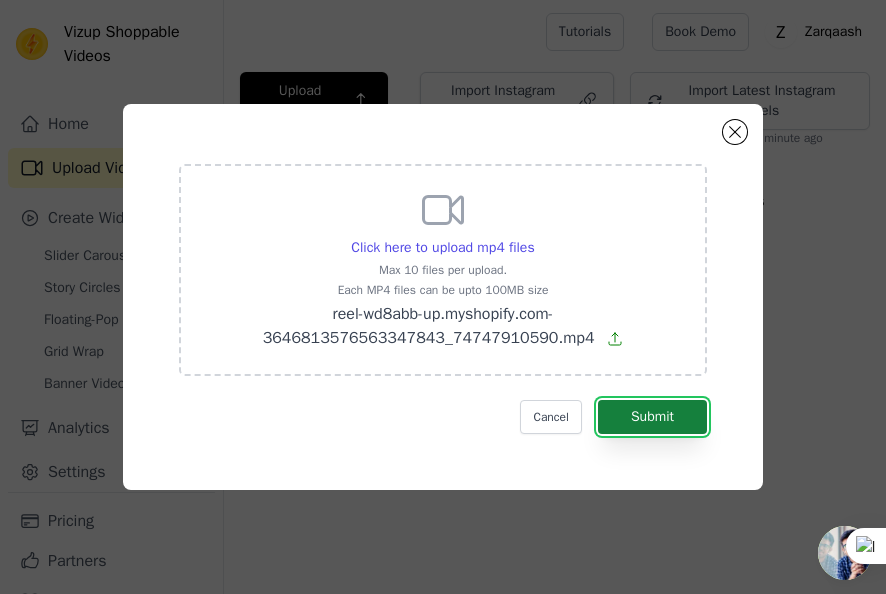click on "Submit" at bounding box center [652, 417] 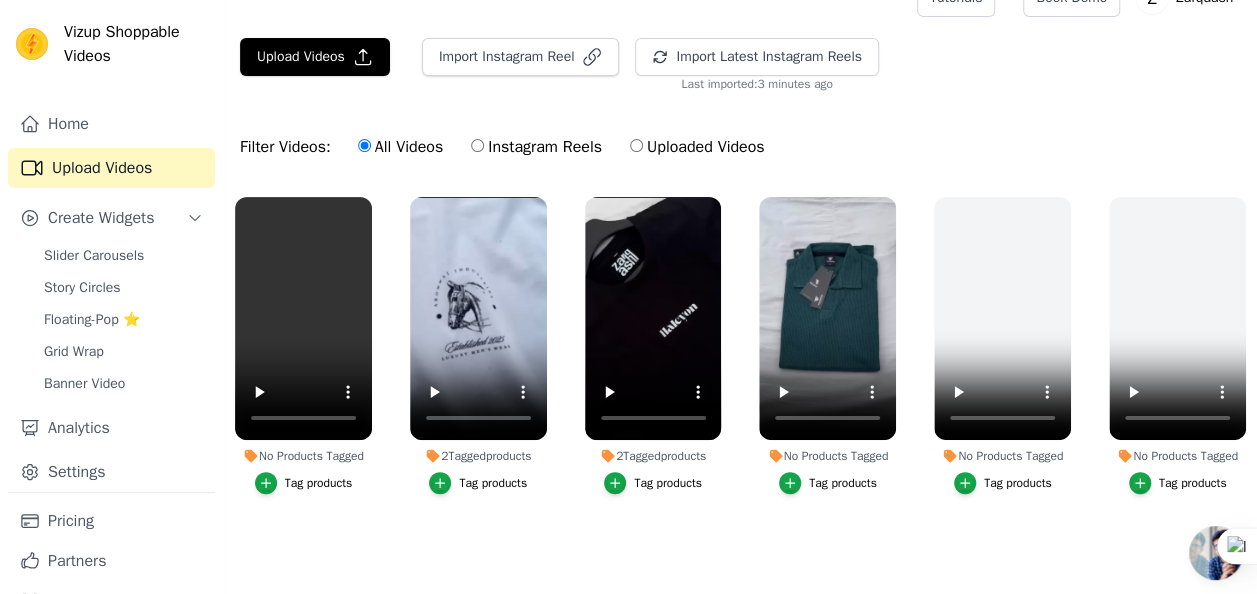 scroll, scrollTop: 74, scrollLeft: 0, axis: vertical 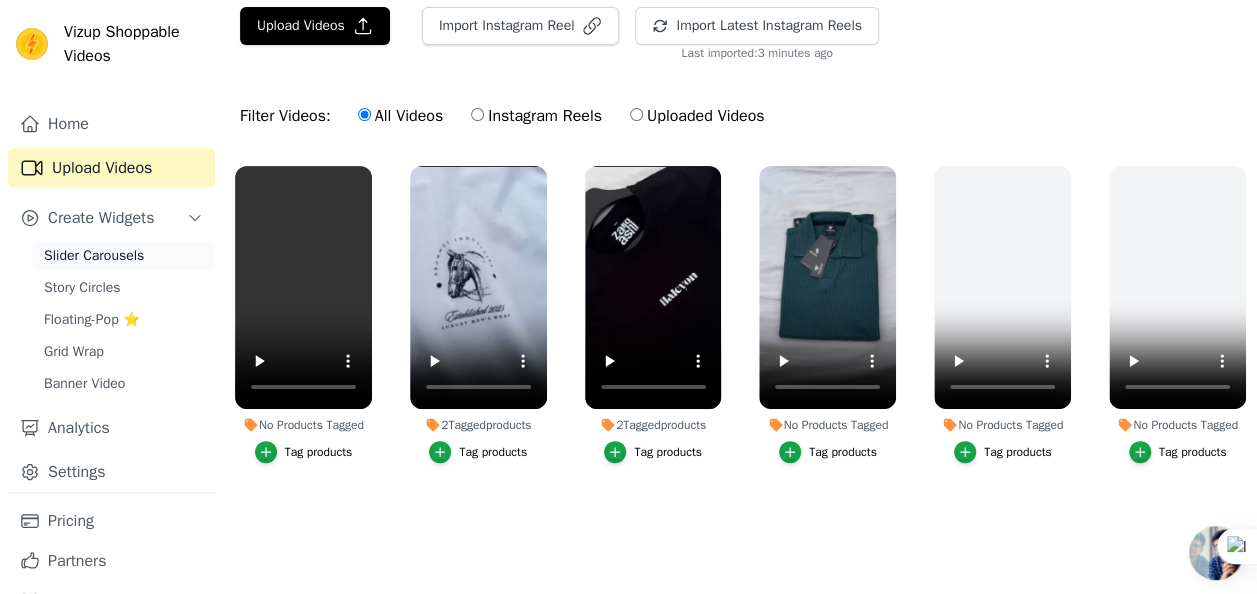 click on "Slider Carousels" at bounding box center (123, 256) 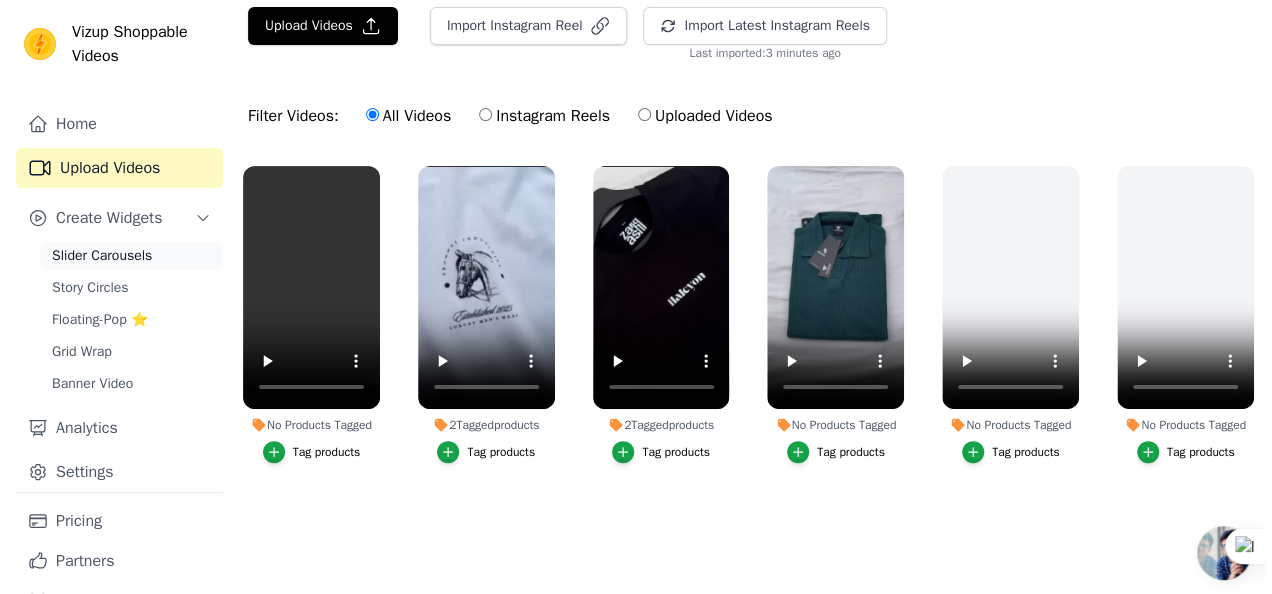 scroll, scrollTop: 0, scrollLeft: 0, axis: both 